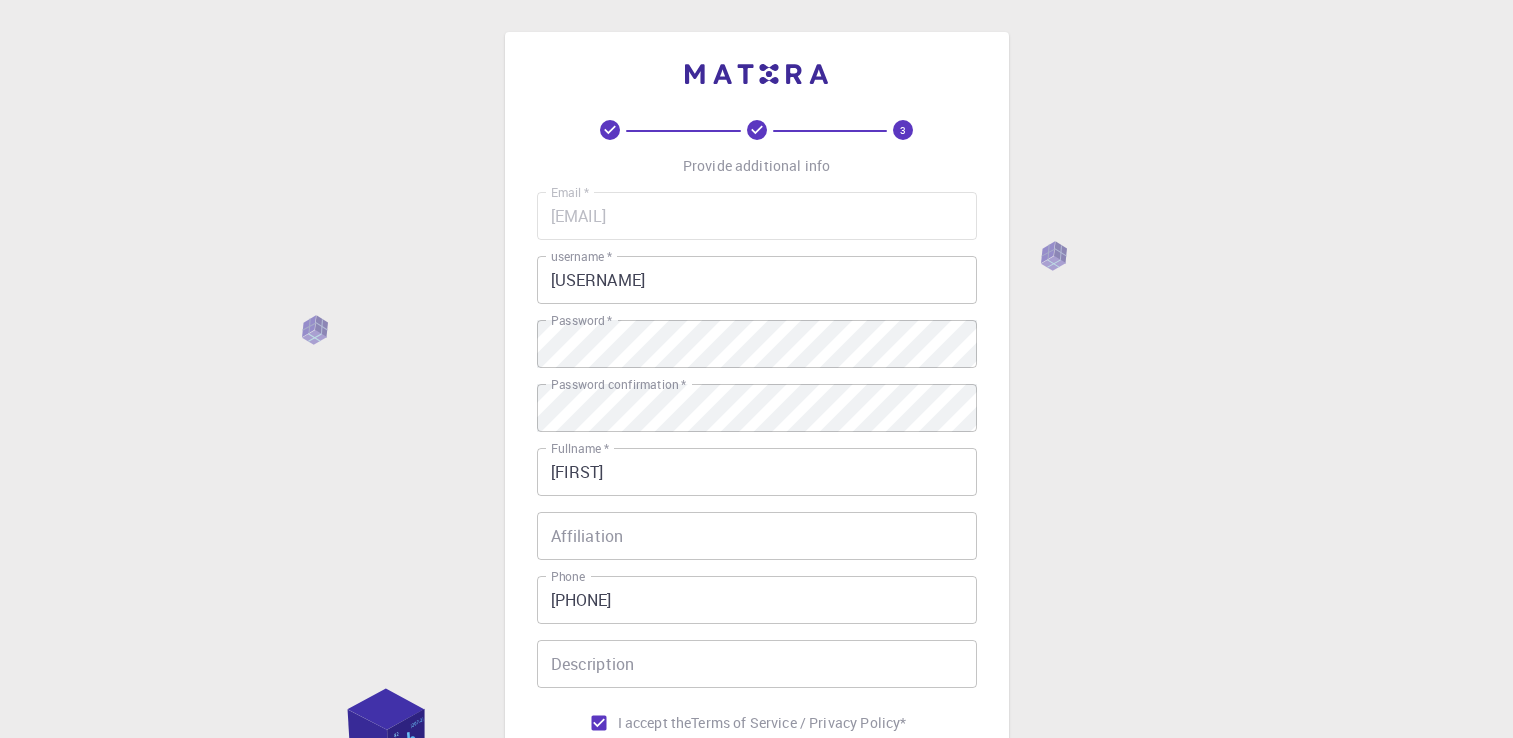 scroll, scrollTop: 279, scrollLeft: 0, axis: vertical 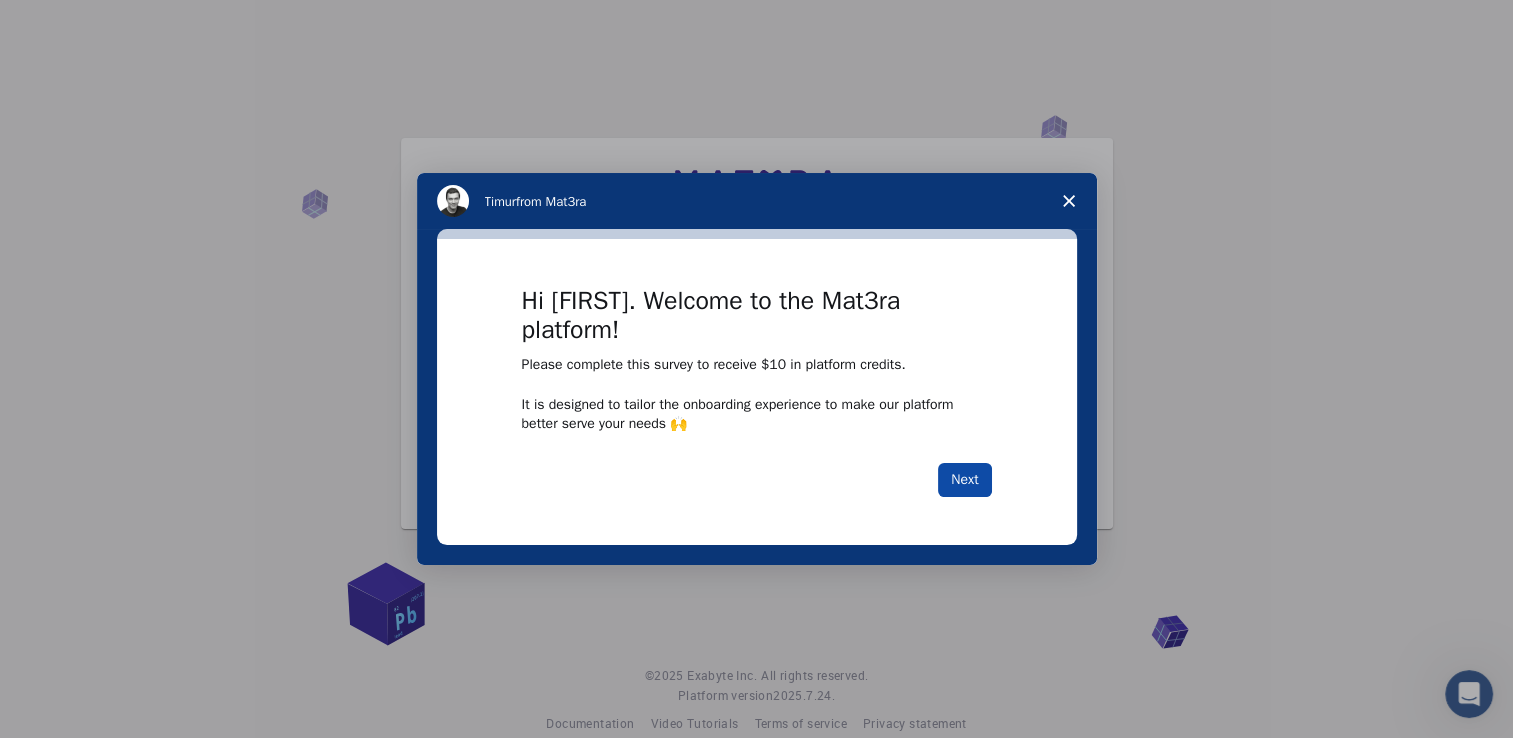 click on "Next" at bounding box center (964, 480) 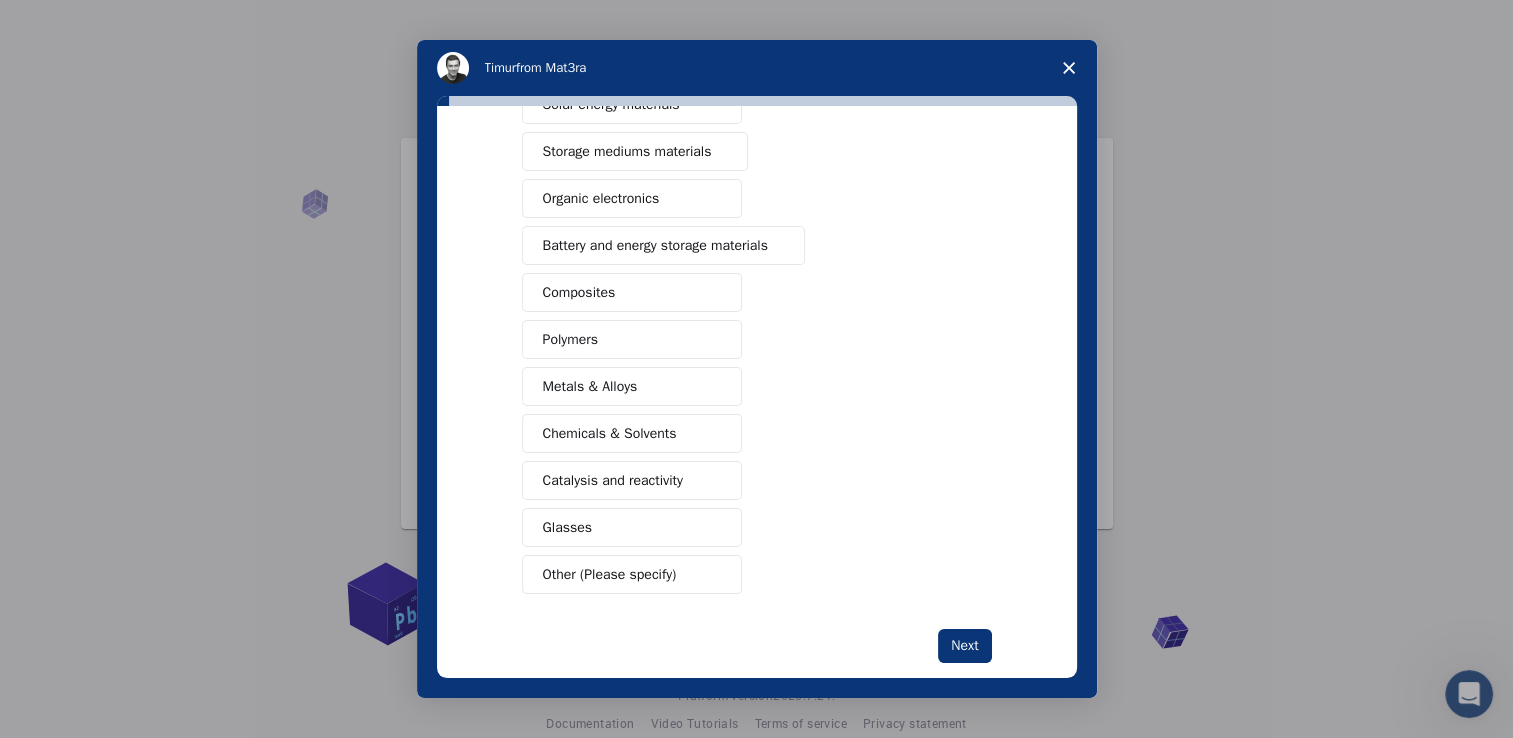 scroll, scrollTop: 192, scrollLeft: 0, axis: vertical 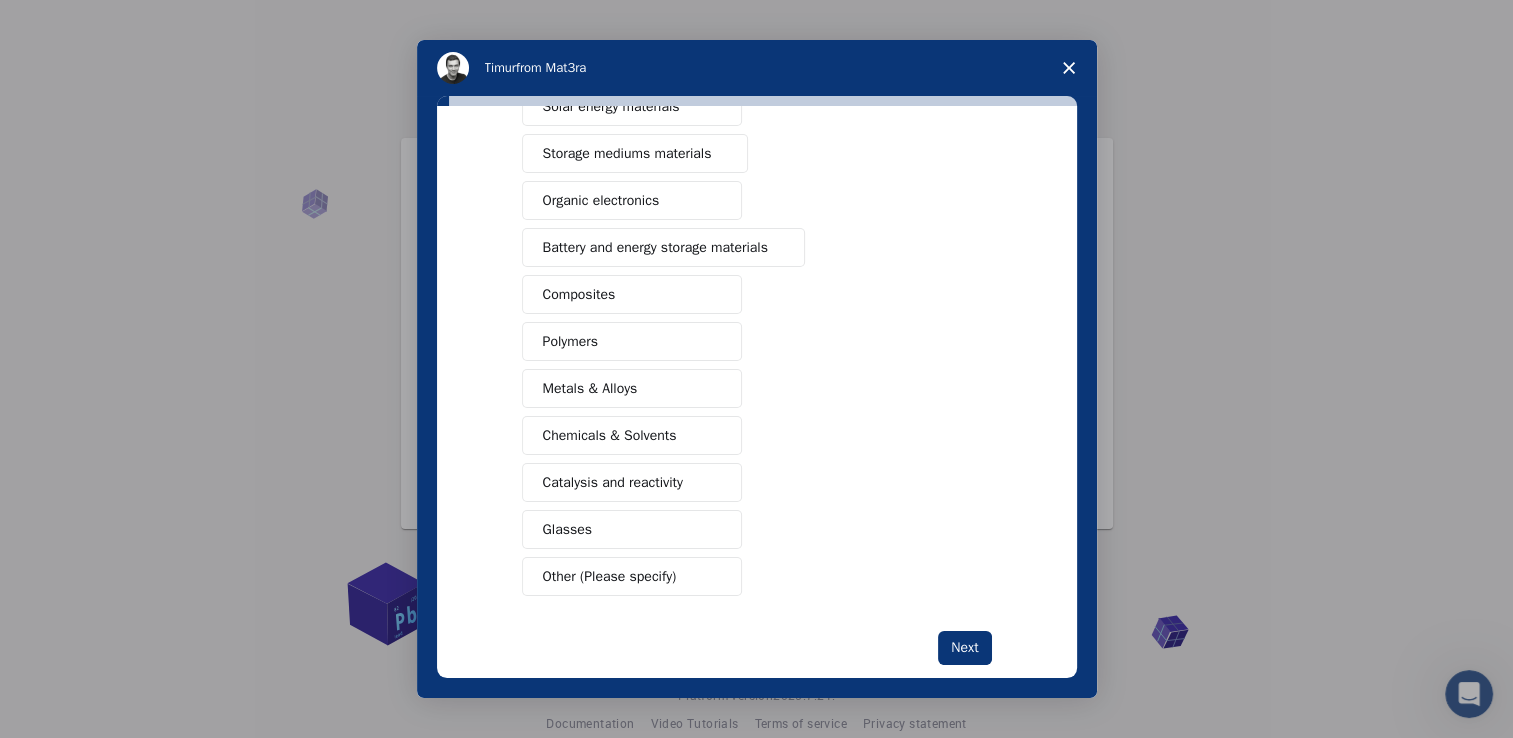 click on "Polymers" at bounding box center [632, 341] 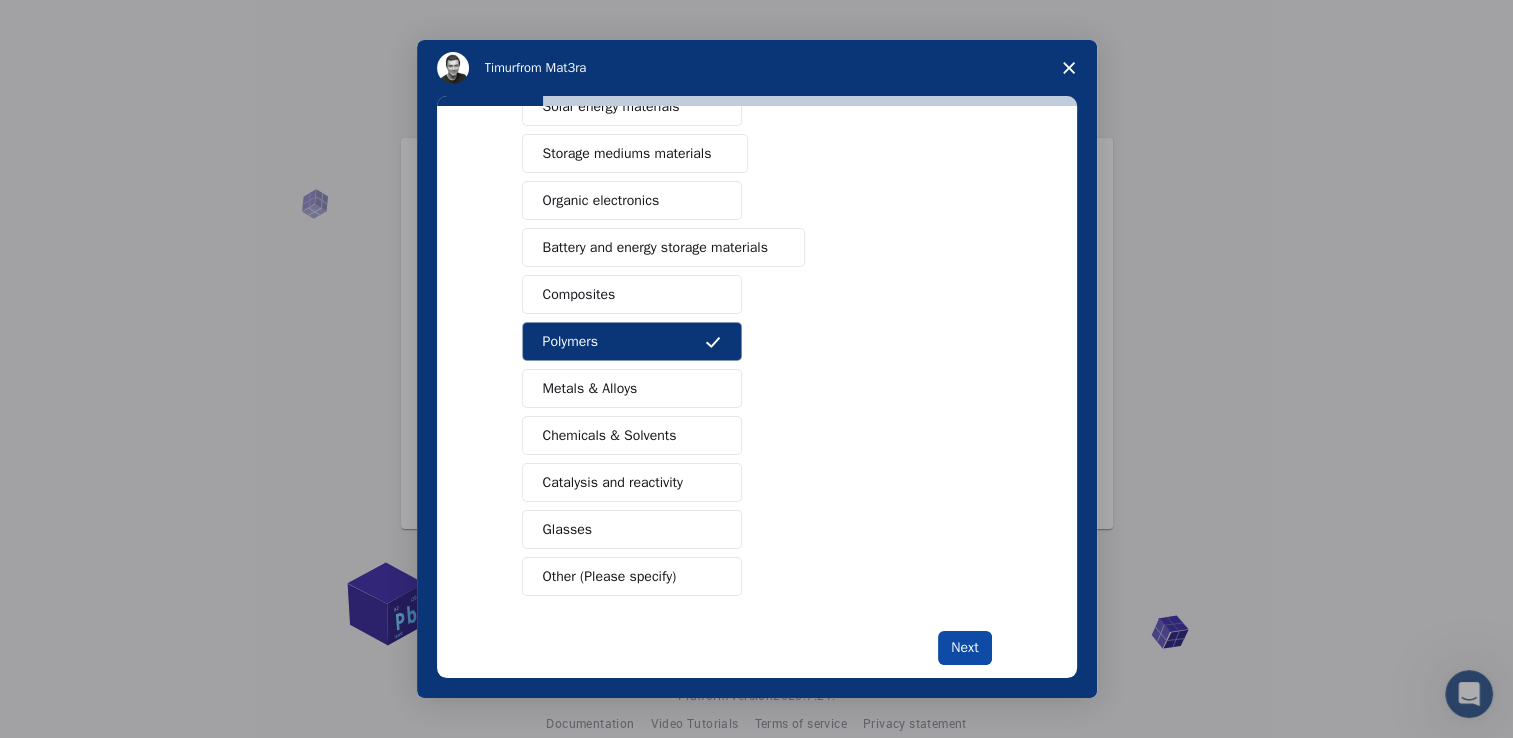 click on "Next" at bounding box center (964, 648) 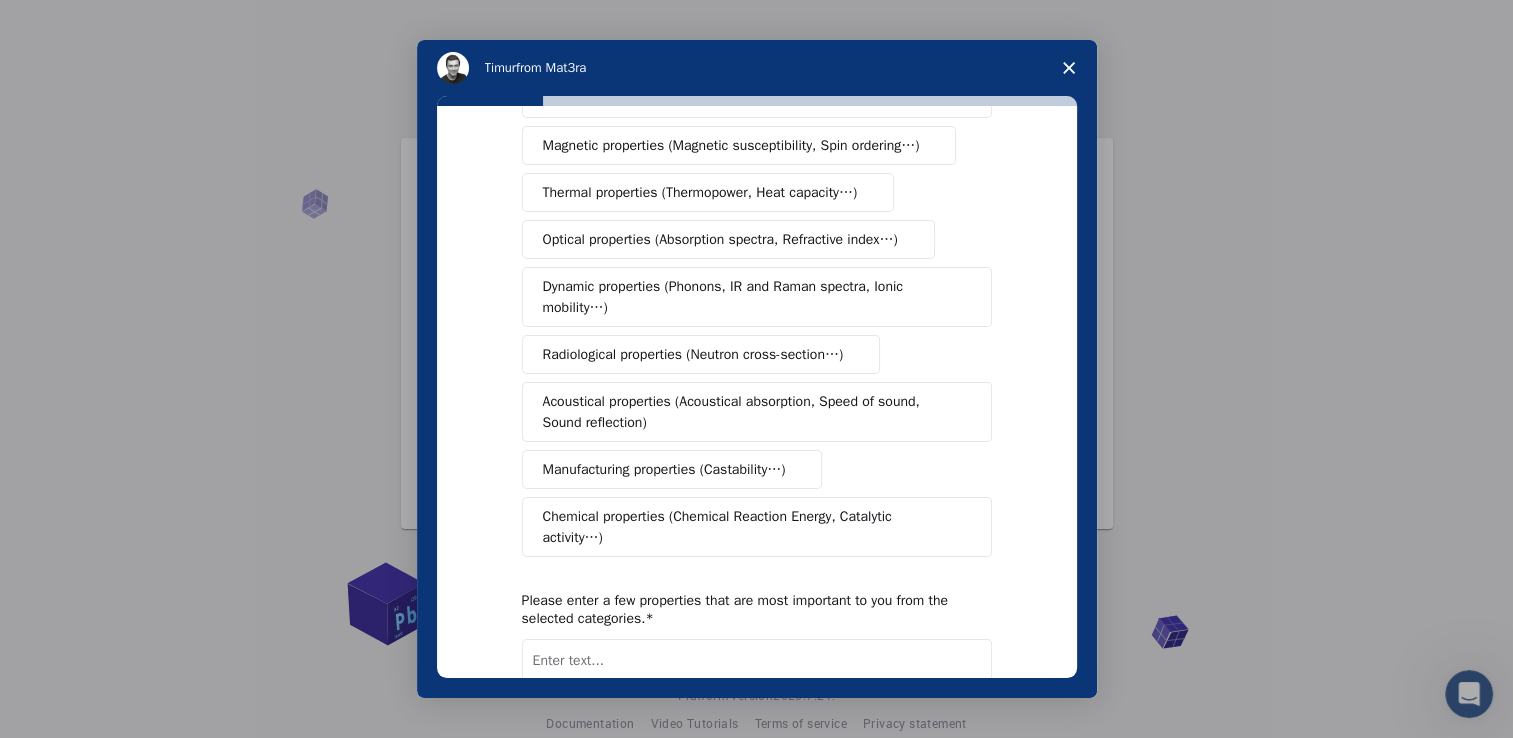 scroll, scrollTop: 0, scrollLeft: 0, axis: both 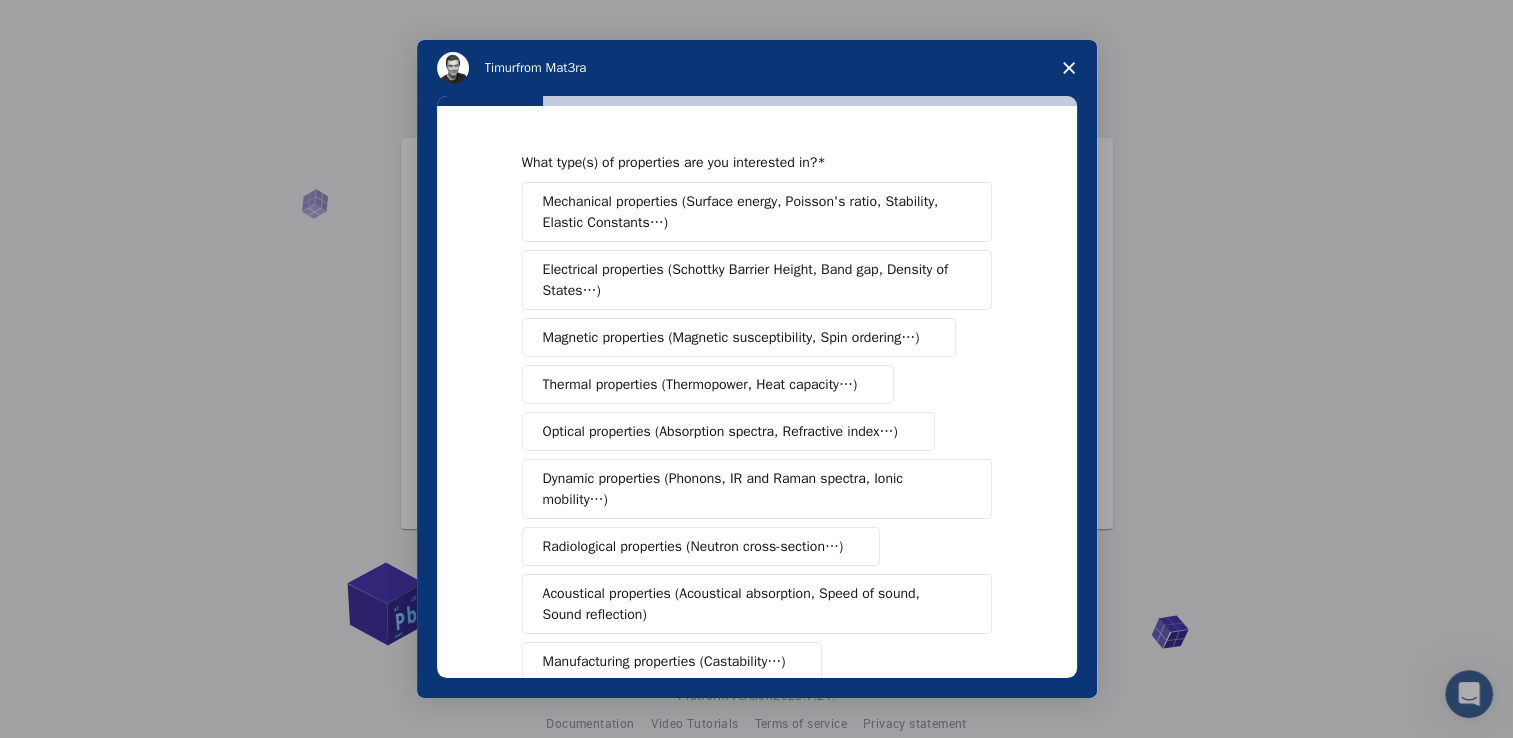 click on "Mechanical properties (Surface energy, Poisson's ratio, Stability, Elastic Constants…) Electrical properties (Schottky Barrier Height, Band gap, Density of States…) Magnetic properties (Magnetic susceptibility, Spin ordering…) Thermal properties (Thermopower, Heat capacity…) Optical properties (Absorption spectra, Refractive index…) Dynamic properties (Phonons, IR and Raman spectra, Ionic mobility…) Radiological properties (Neutron cross-section…) Acoustical properties (Acoustical absorption, Speed of sound, Sound reflection) Manufacturing properties (Castability…) Chemical properties (Chemical Reaction Energy, Catalytic activity…)" at bounding box center (757, 465) 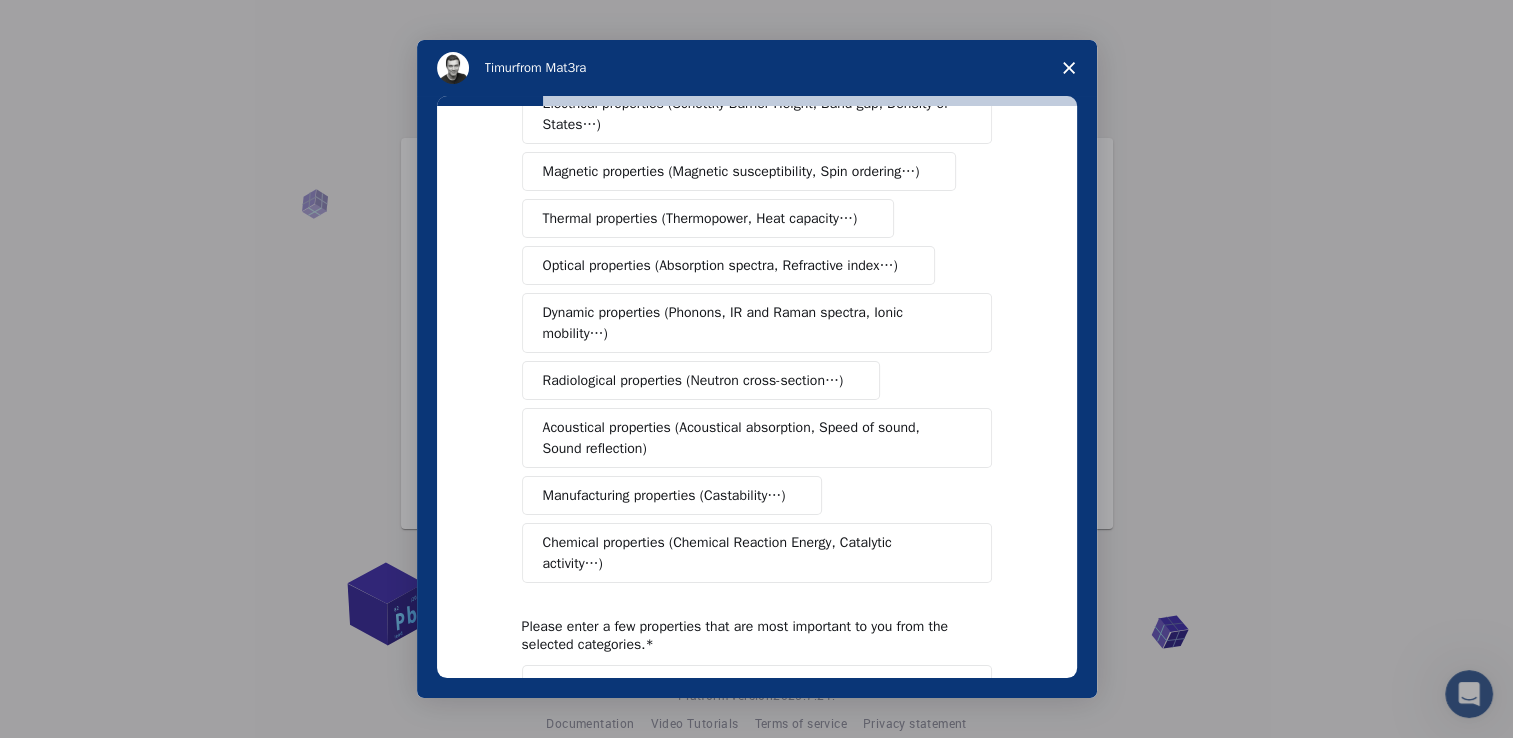 scroll, scrollTop: 164, scrollLeft: 0, axis: vertical 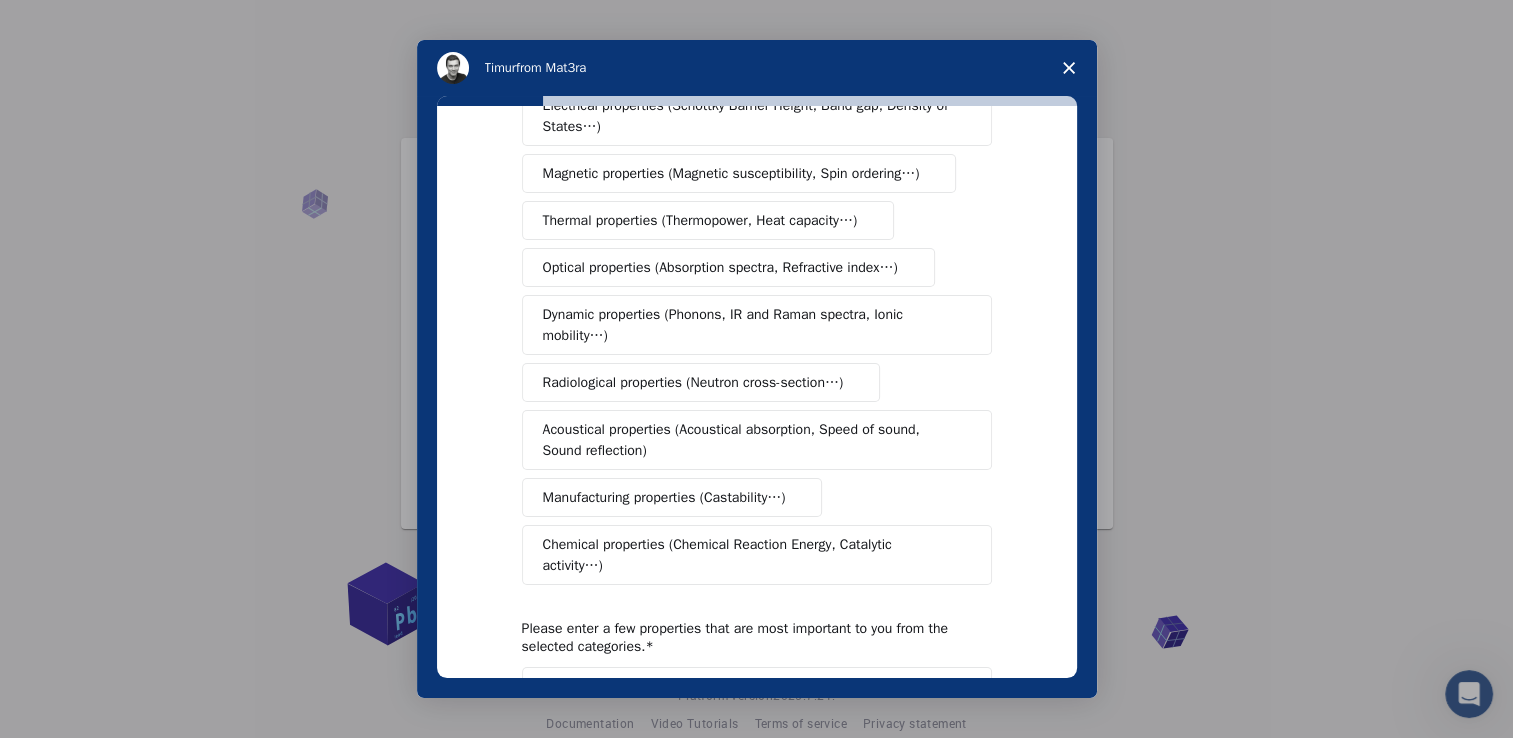 click on "Thermal properties (Thermopower, Heat capacity…)" at bounding box center (700, 220) 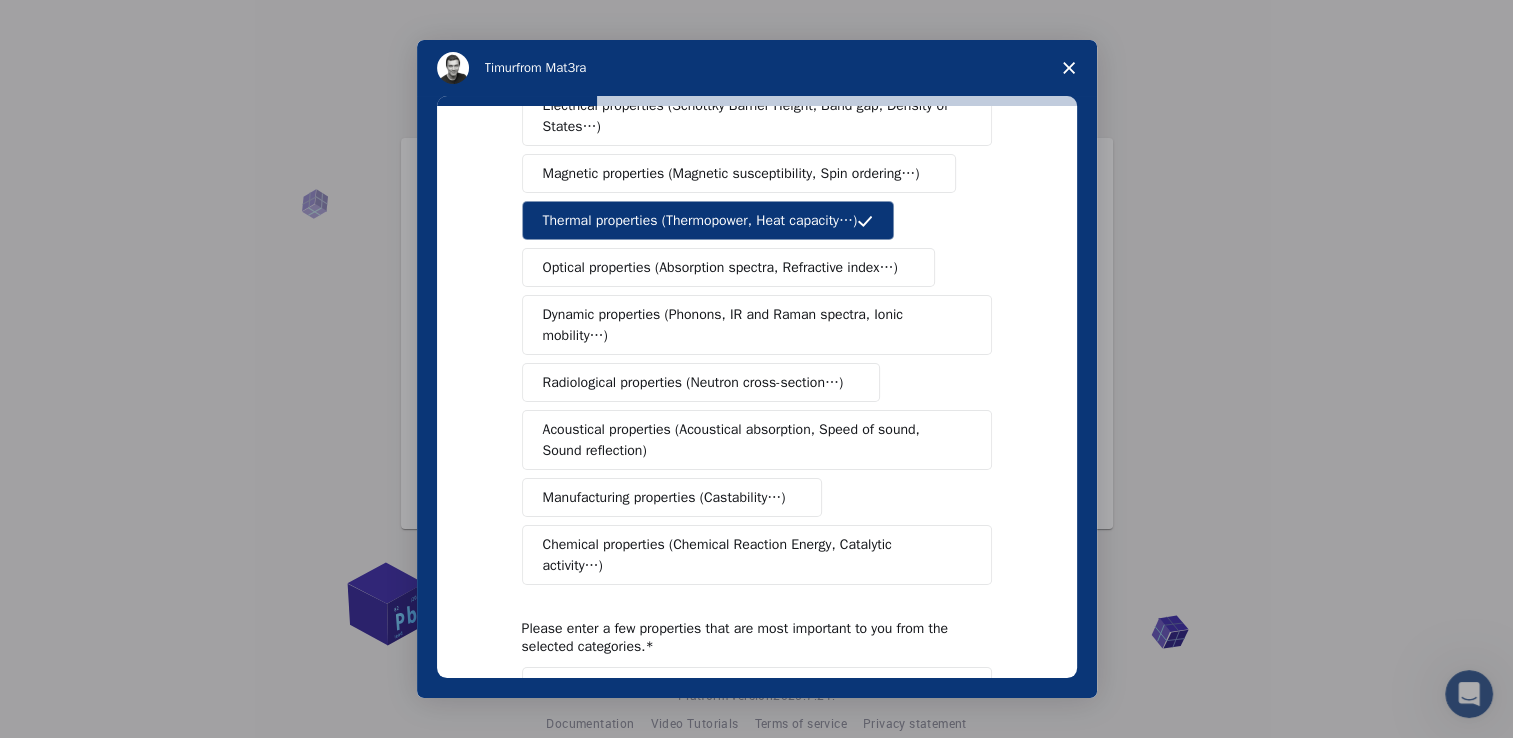 scroll, scrollTop: 325, scrollLeft: 0, axis: vertical 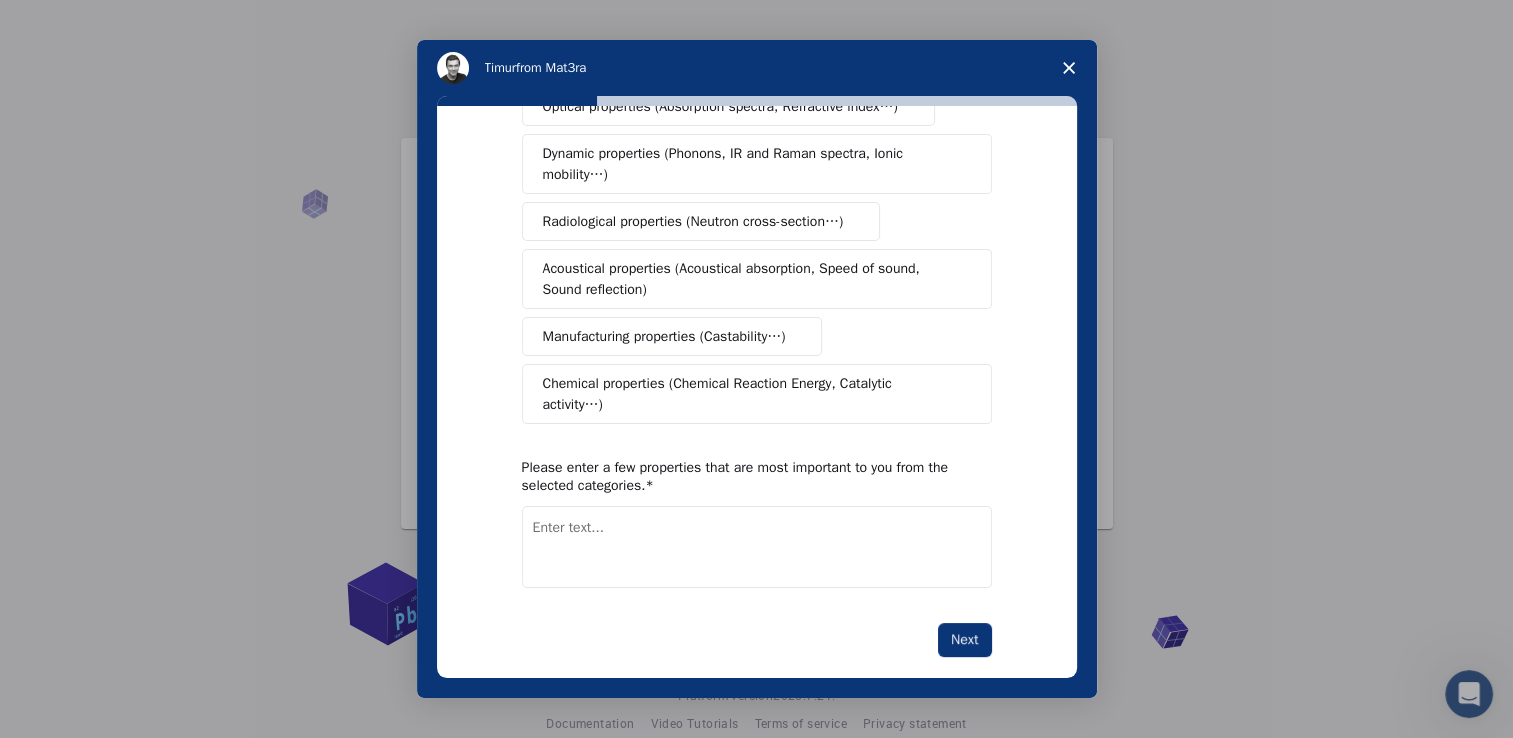 click at bounding box center (757, 547) 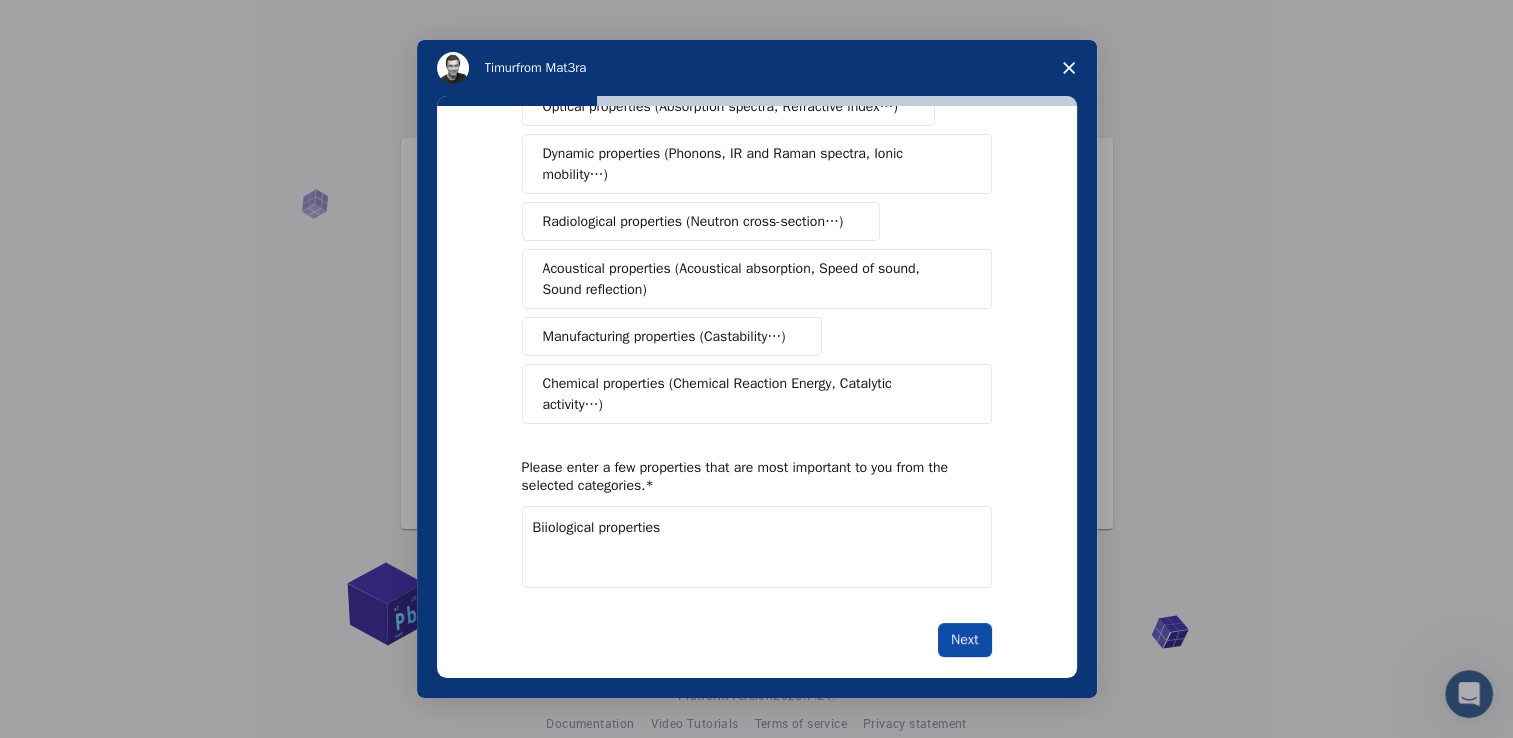 type on "Biiological properties" 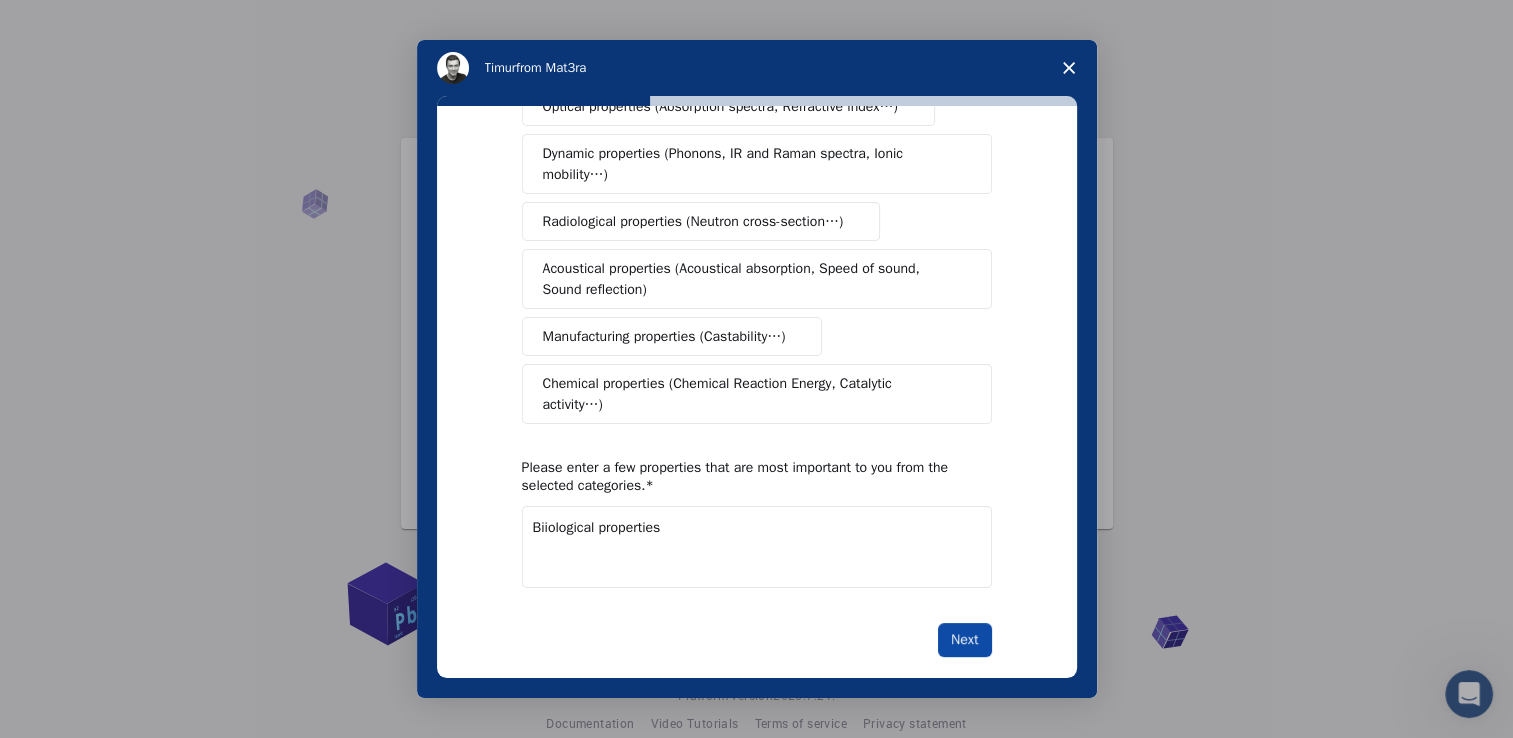 click on "Next" at bounding box center [964, 640] 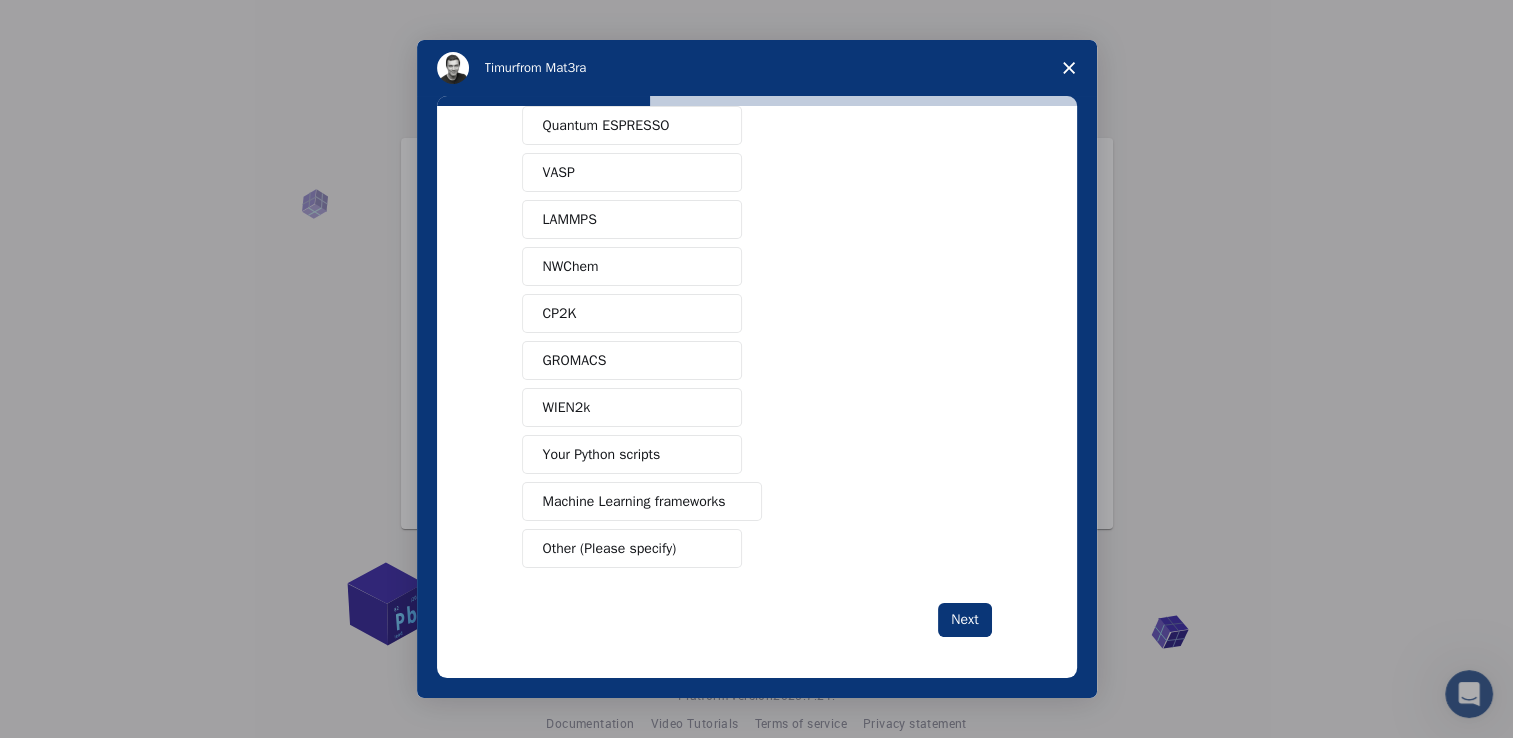 scroll, scrollTop: 78, scrollLeft: 0, axis: vertical 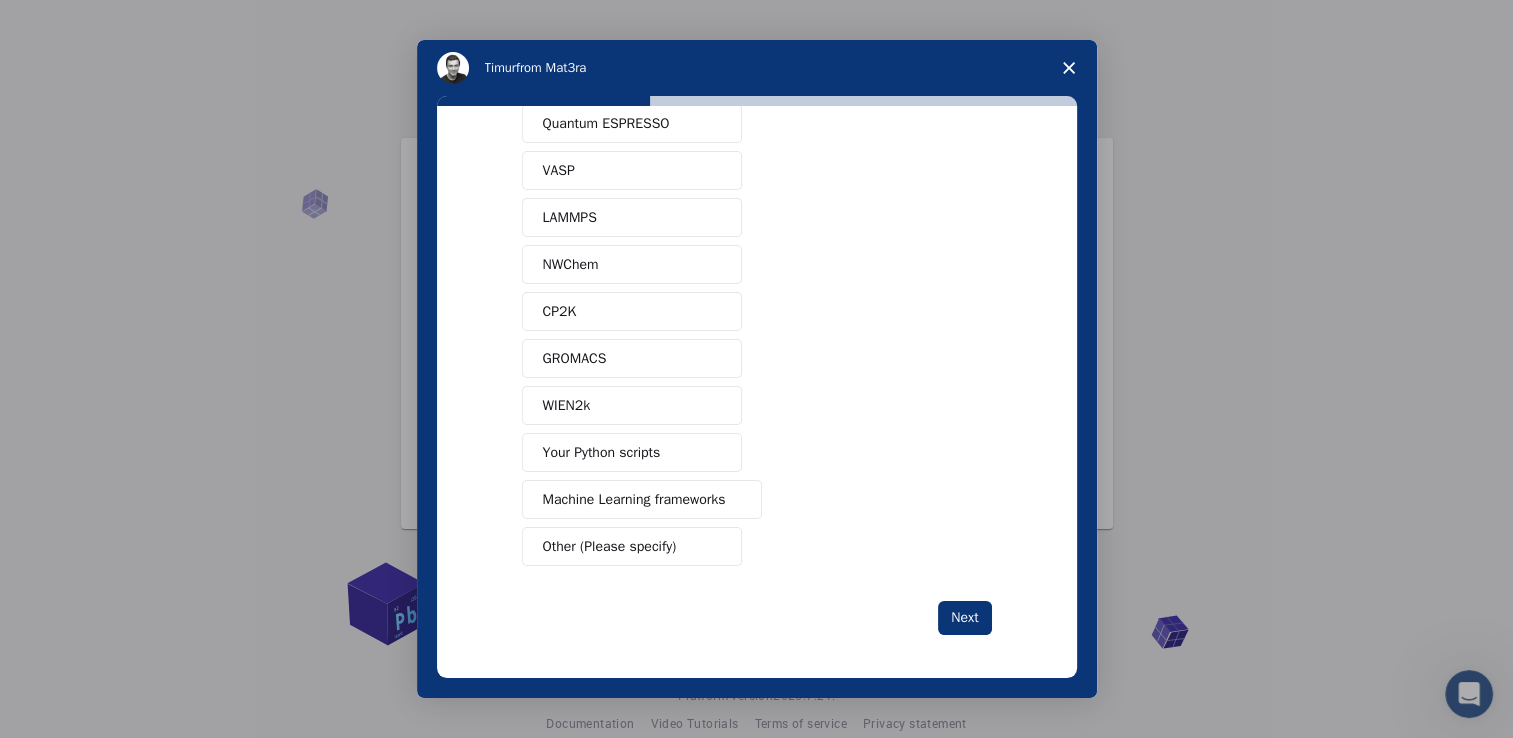 drag, startPoint x: 654, startPoint y: 346, endPoint x: 663, endPoint y: 282, distance: 64.629715 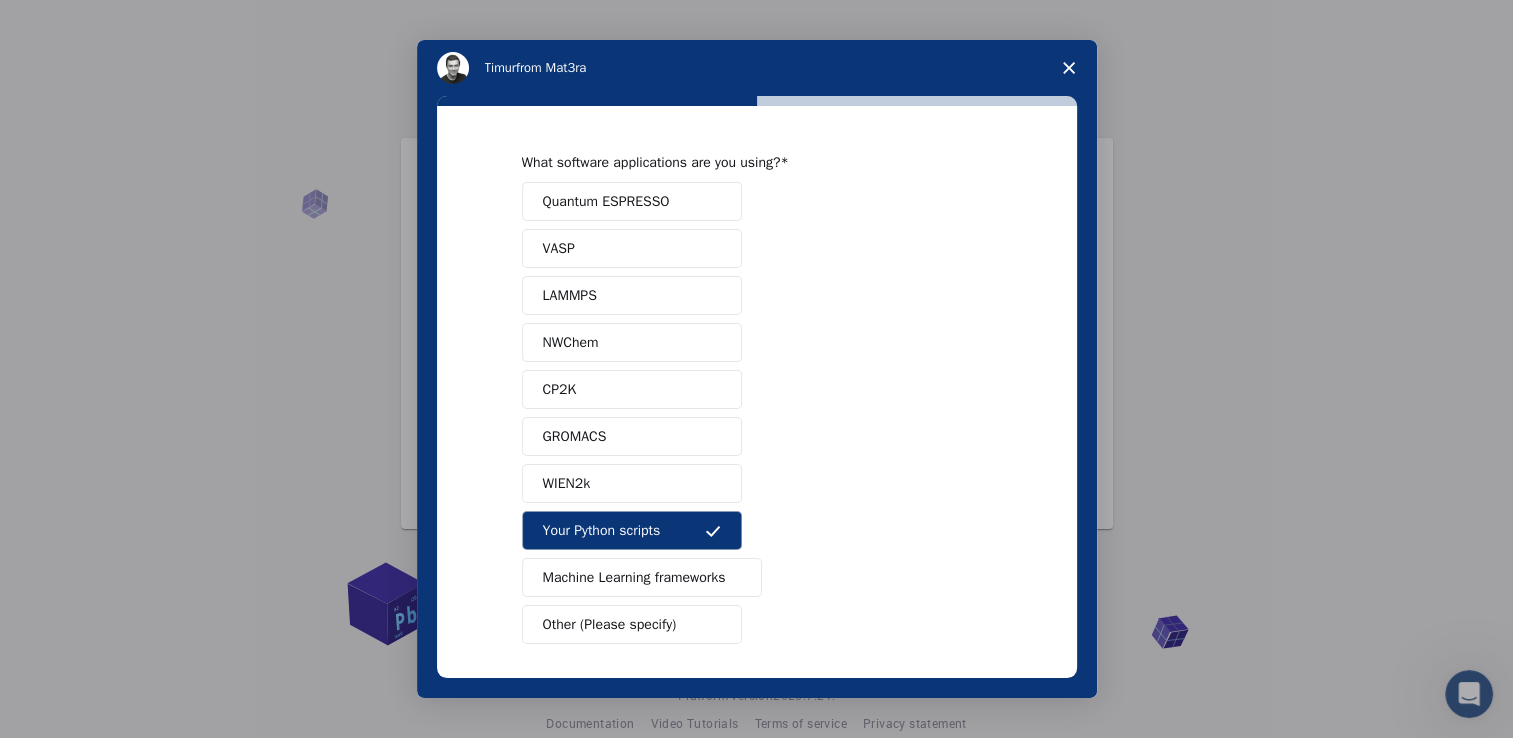 scroll, scrollTop: 0, scrollLeft: 0, axis: both 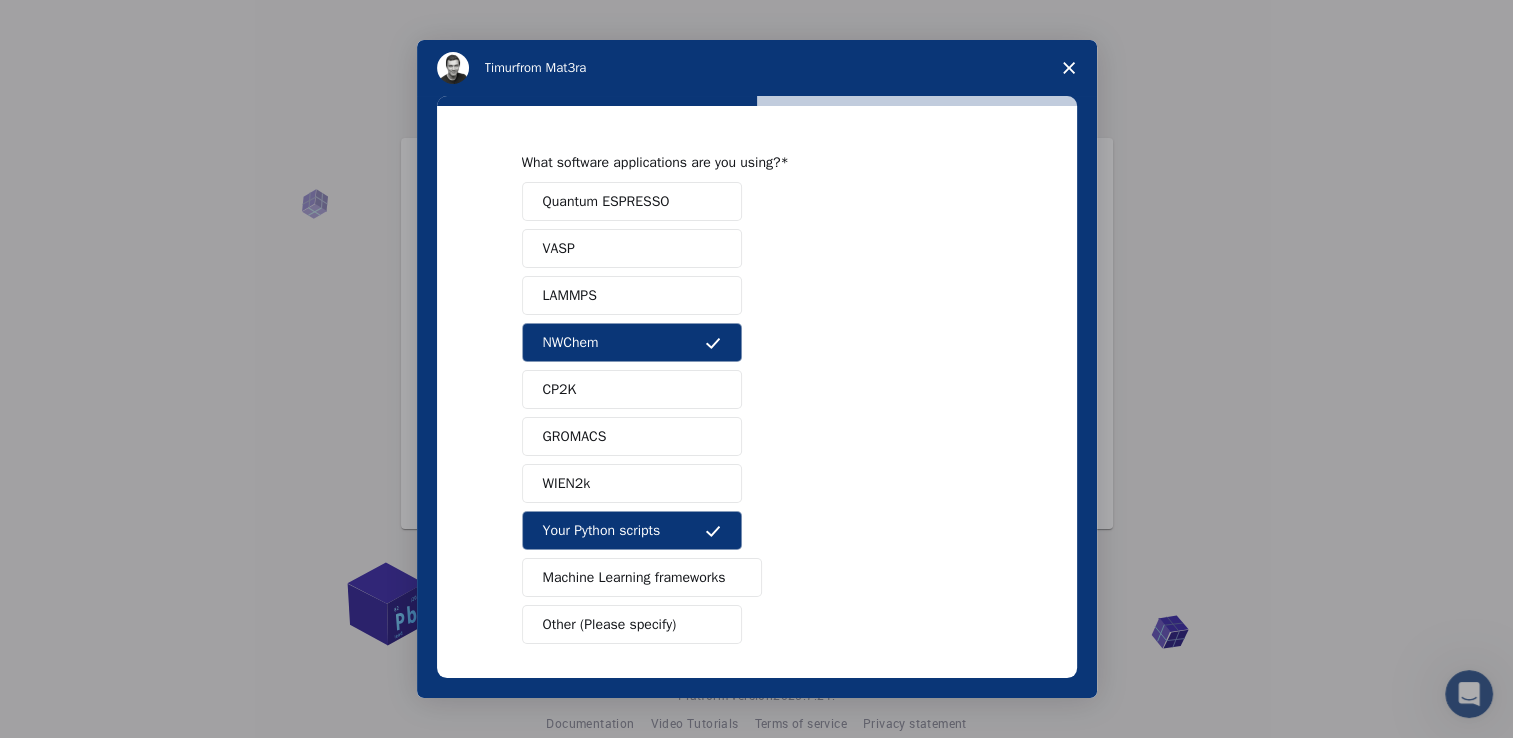 click on "NWChem" at bounding box center (632, 342) 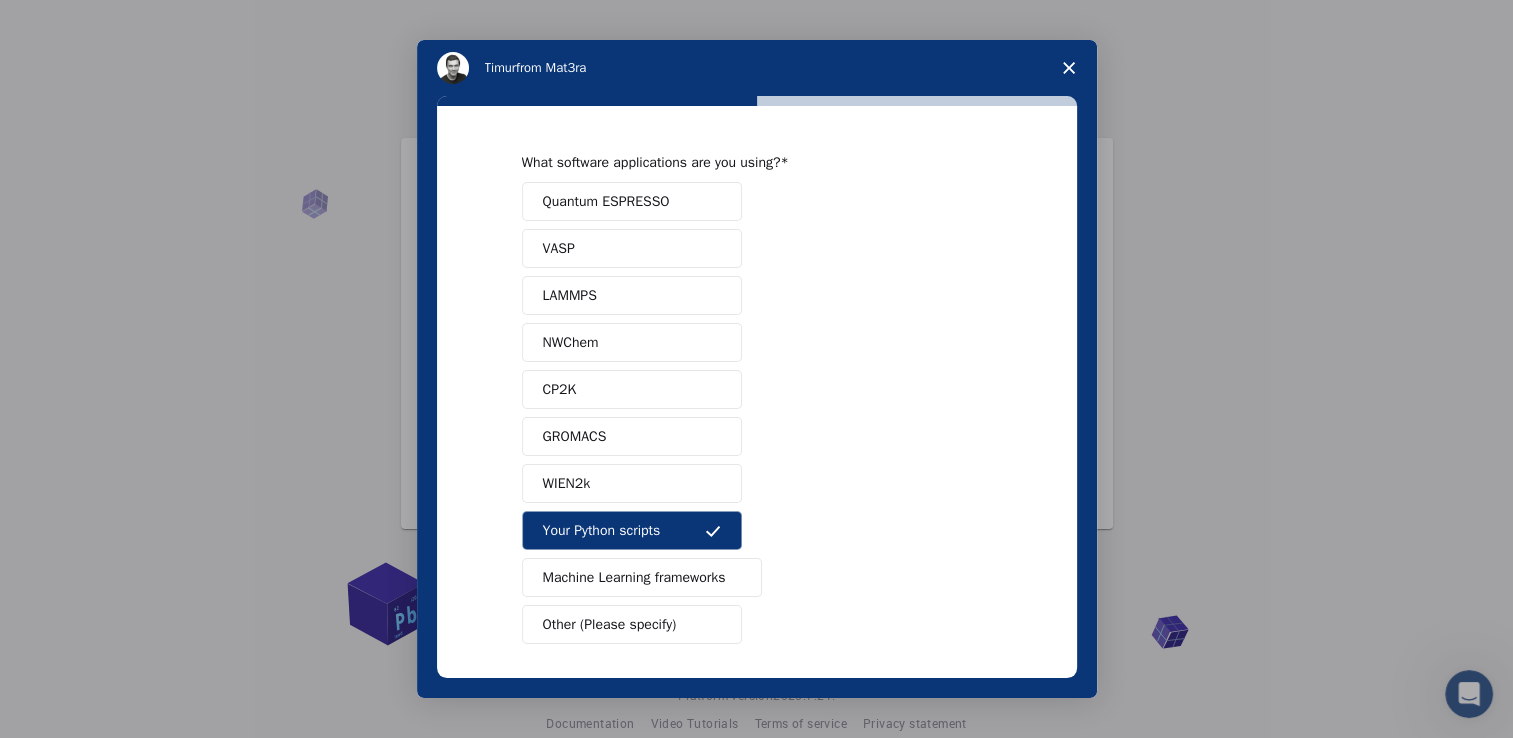 scroll, scrollTop: 78, scrollLeft: 0, axis: vertical 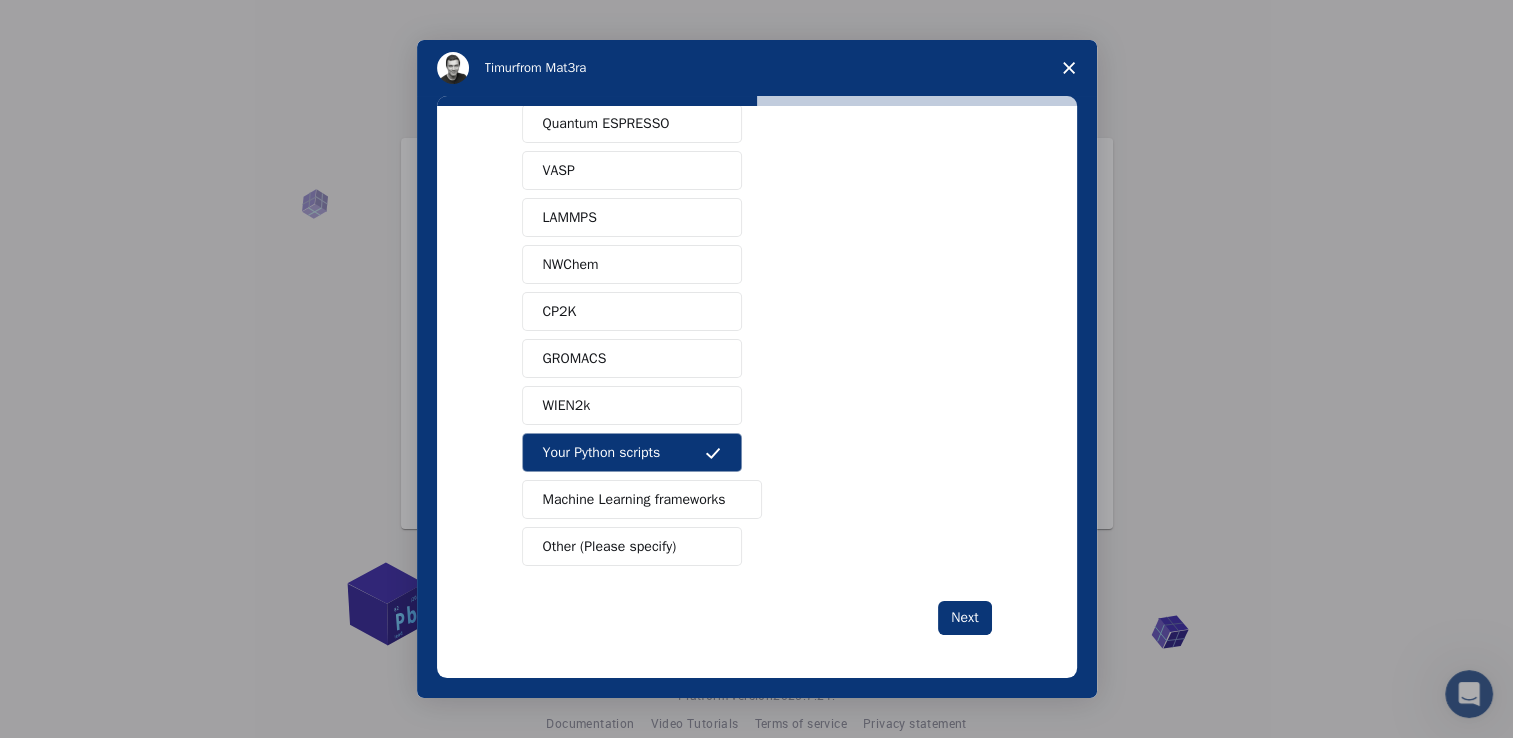 click on "Other (Please specify)" at bounding box center [610, 546] 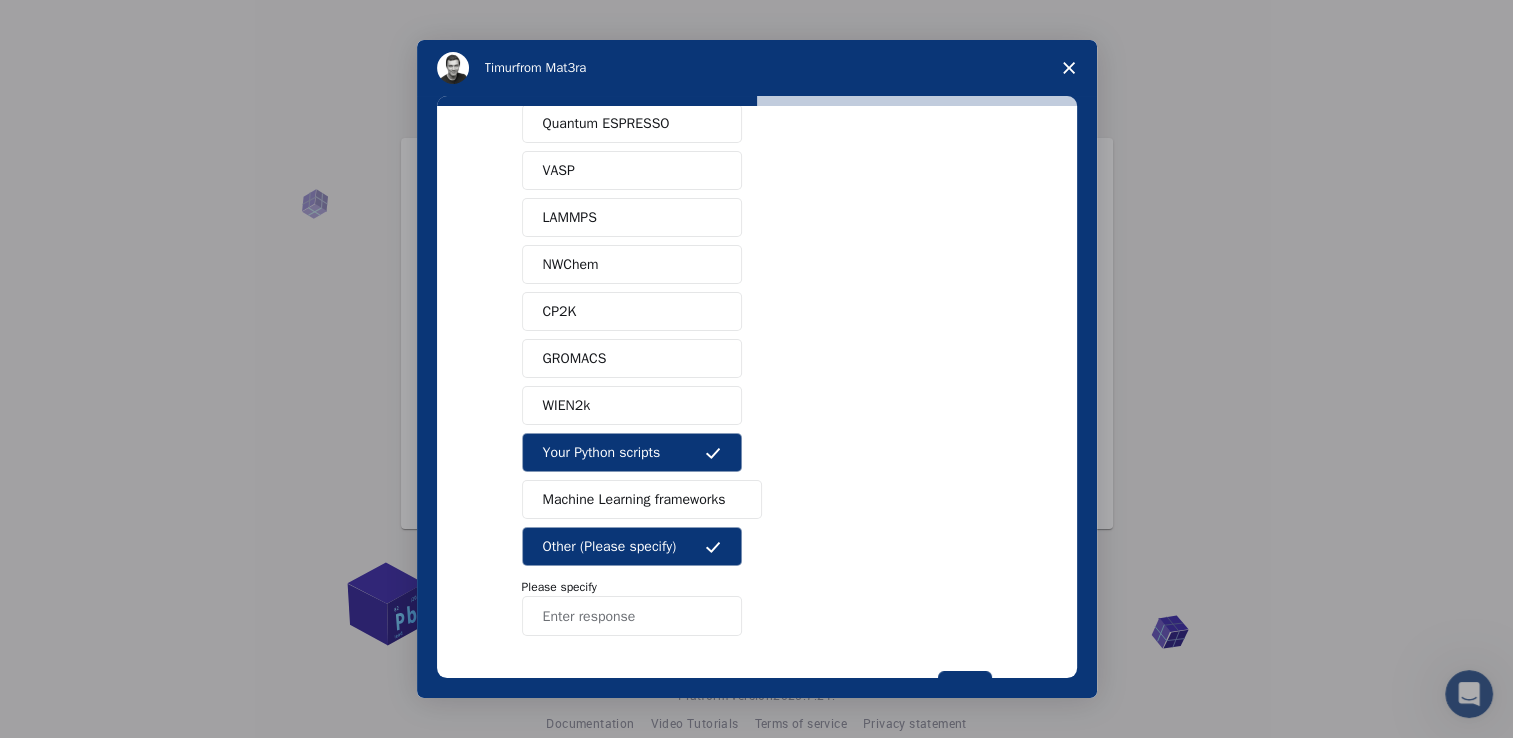 click on "Other (Please specify)" at bounding box center [610, 546] 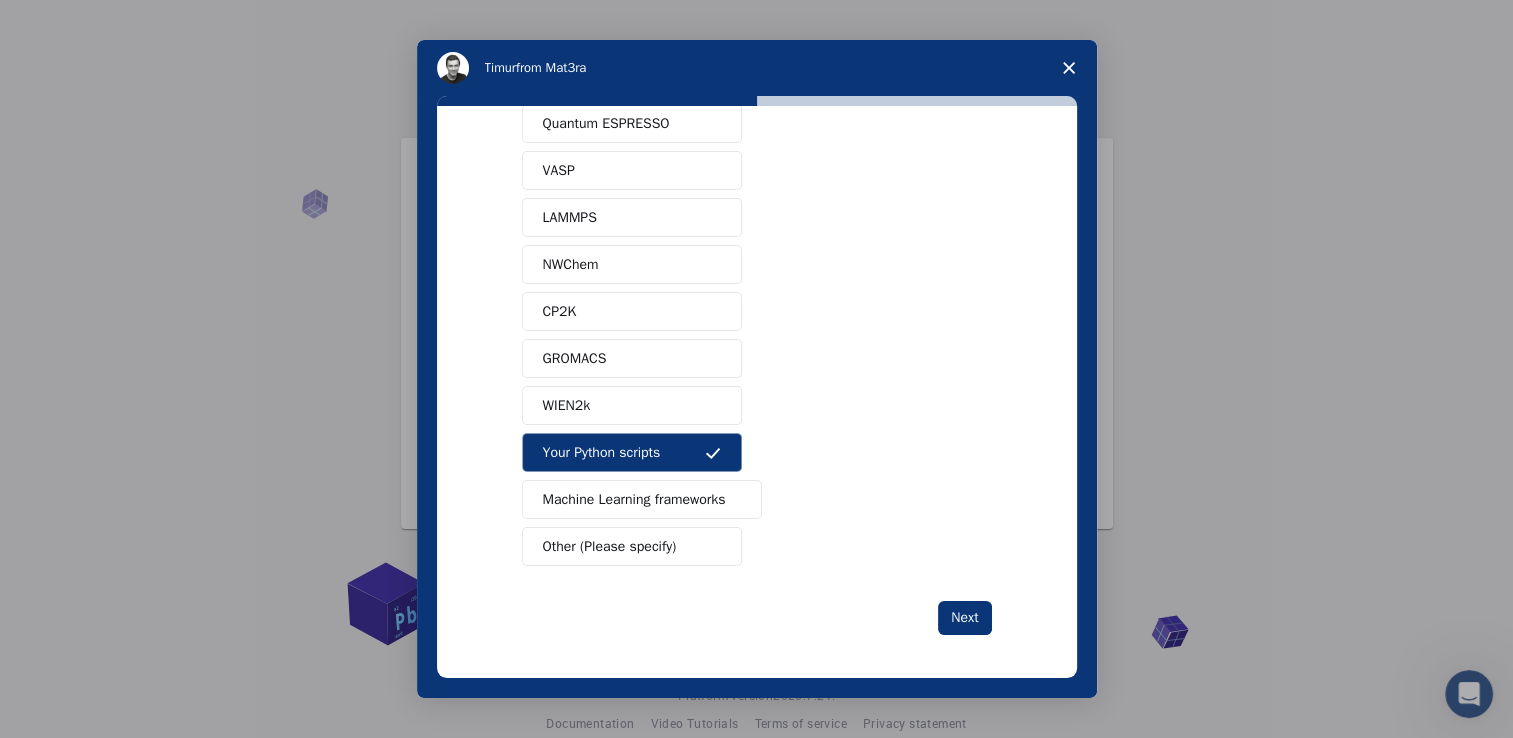 scroll, scrollTop: 28, scrollLeft: 0, axis: vertical 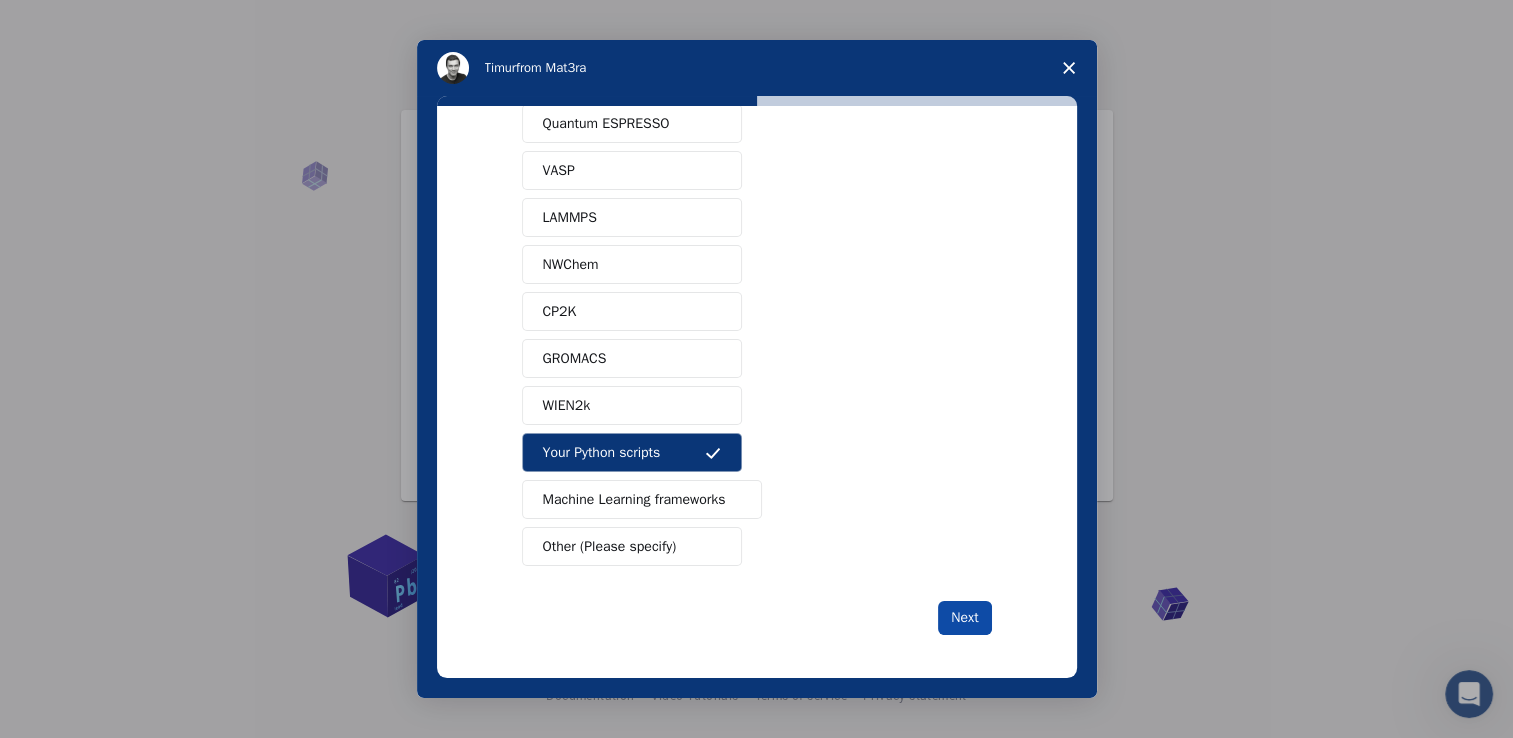 click on "Next" at bounding box center [964, 618] 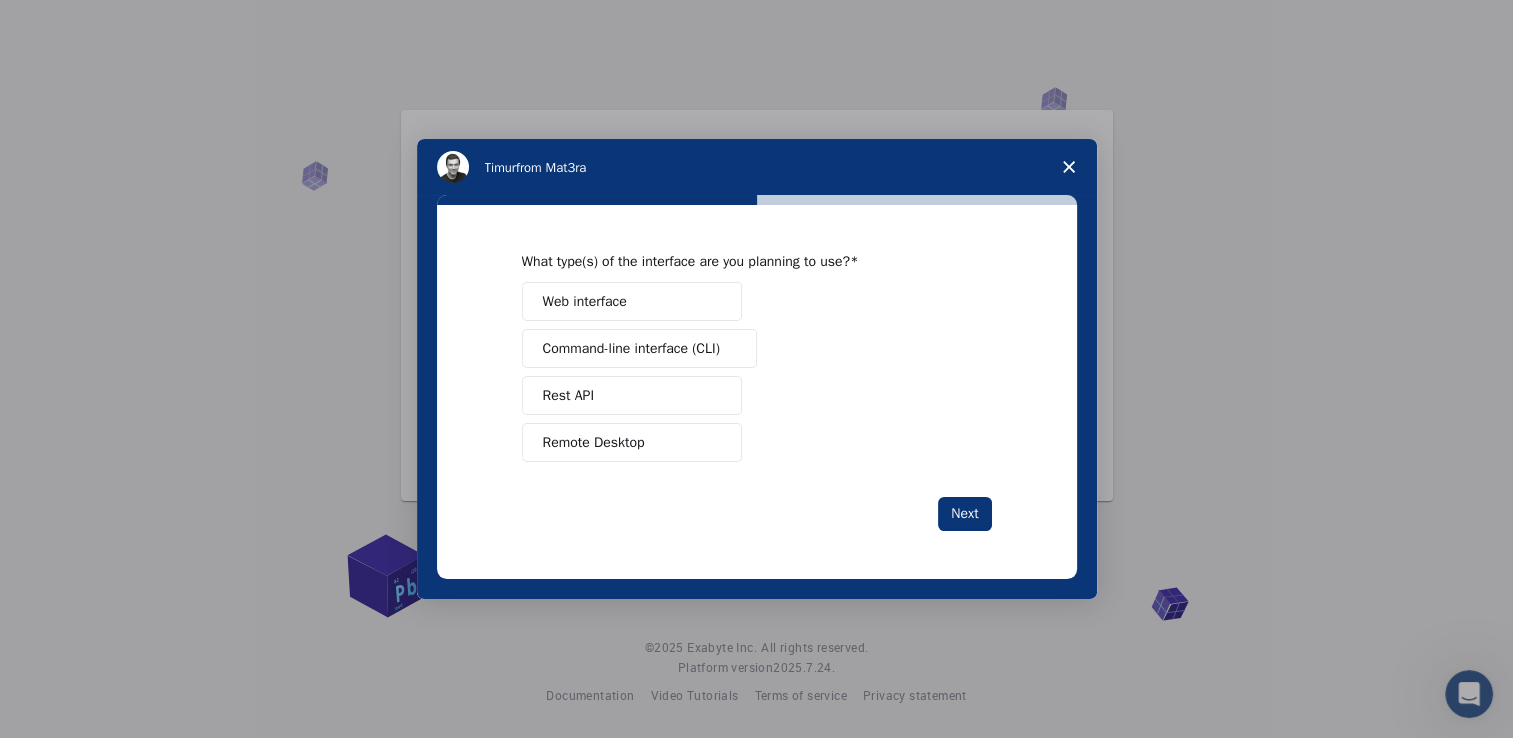 click on "Web interface" at bounding box center [585, 301] 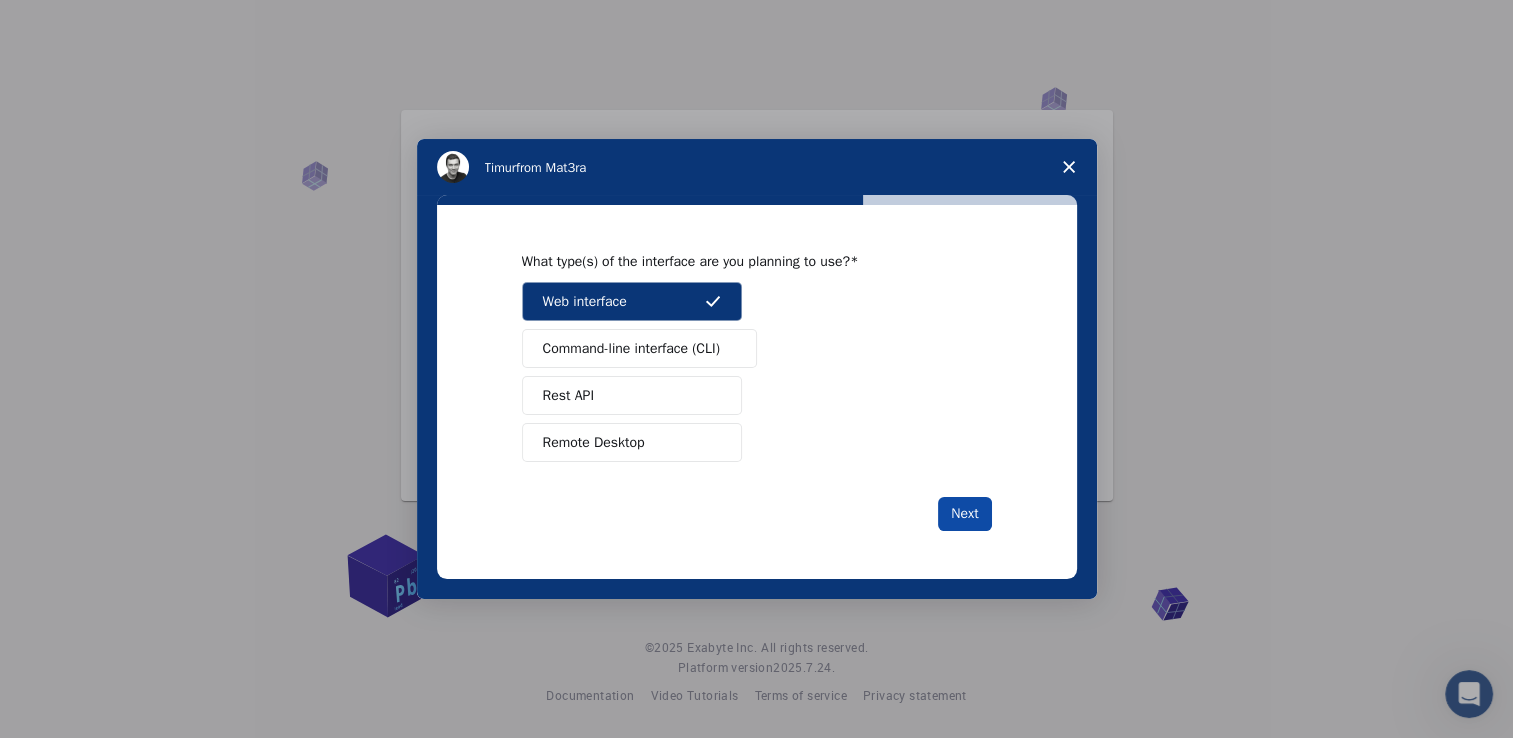 click on "Next" at bounding box center [964, 514] 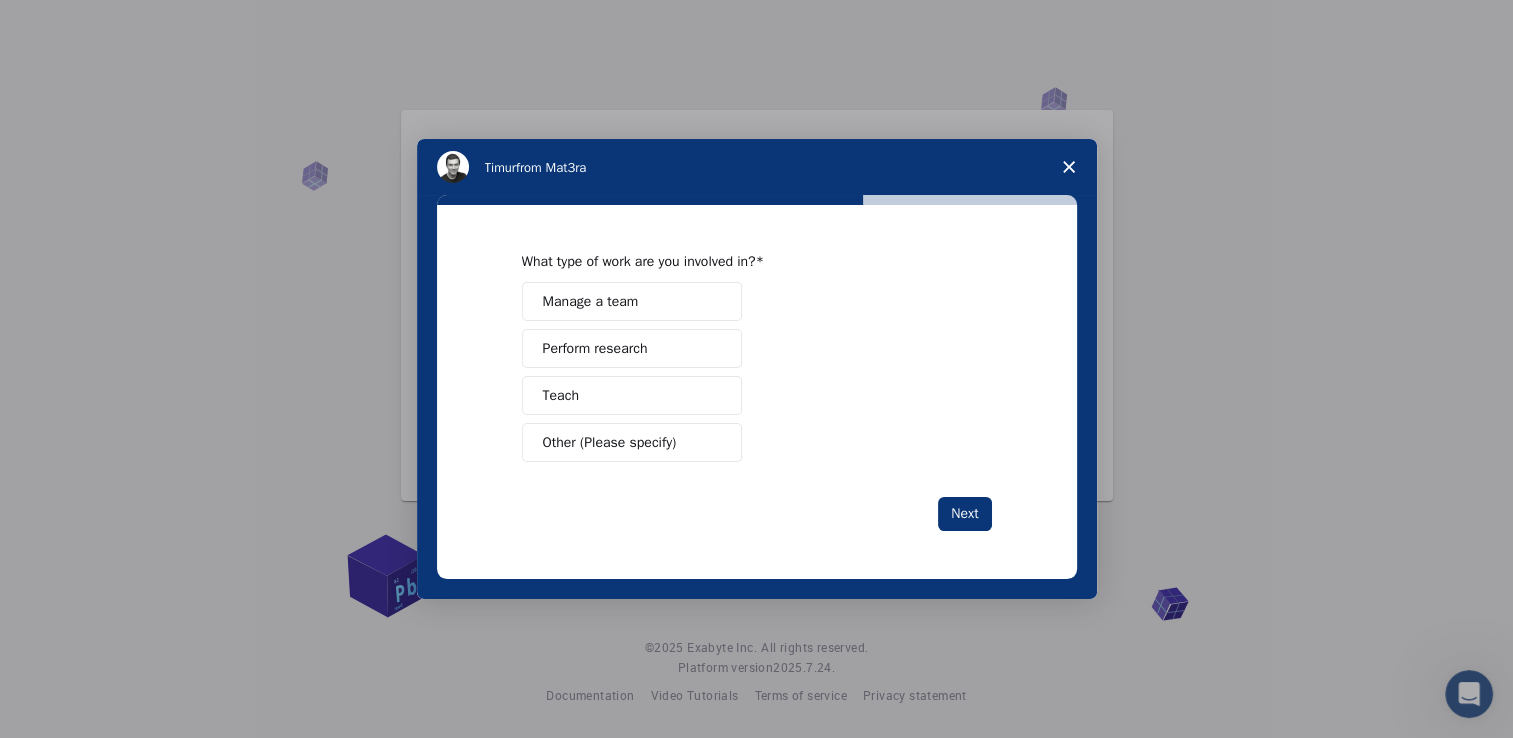click on "Perform research" at bounding box center [632, 348] 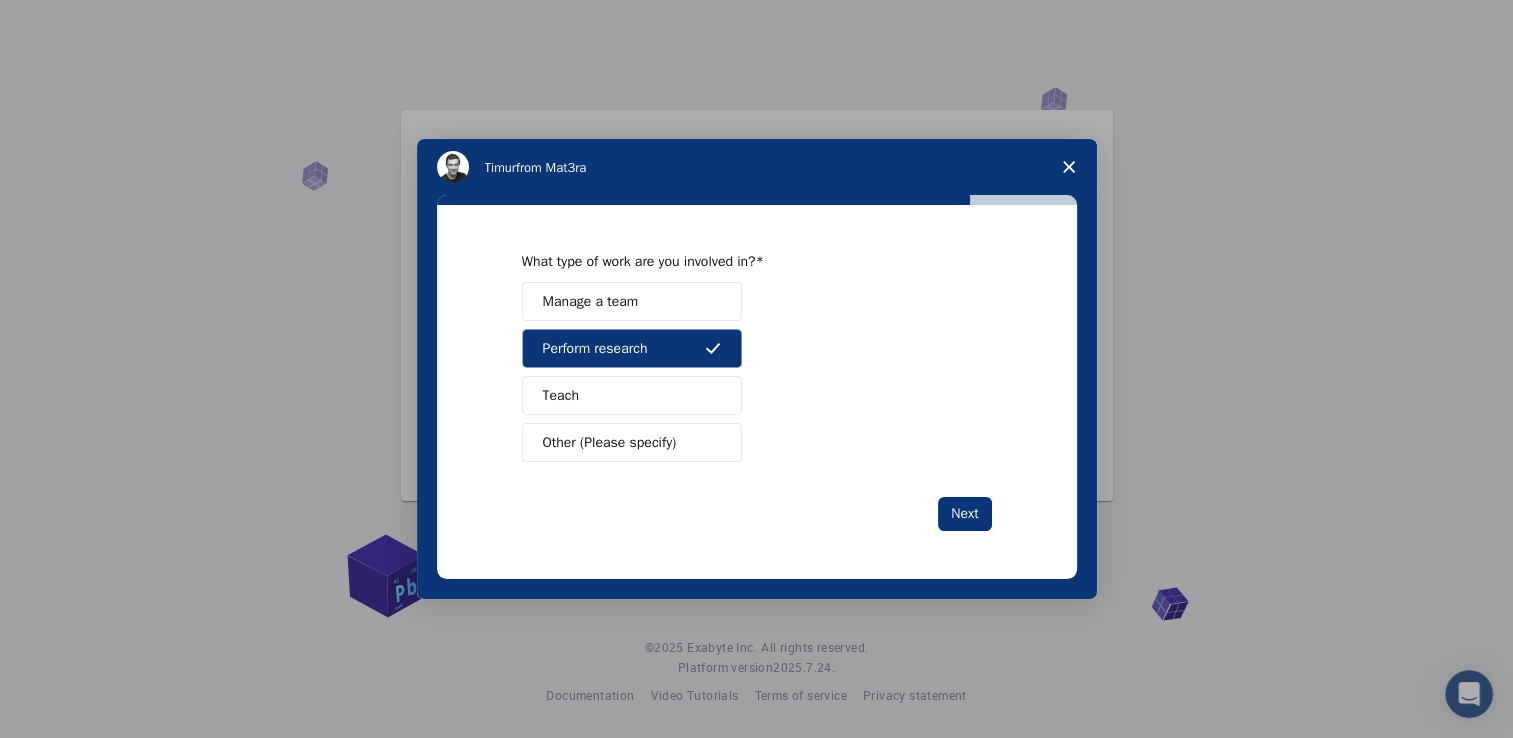 click on "Teach" at bounding box center (632, 395) 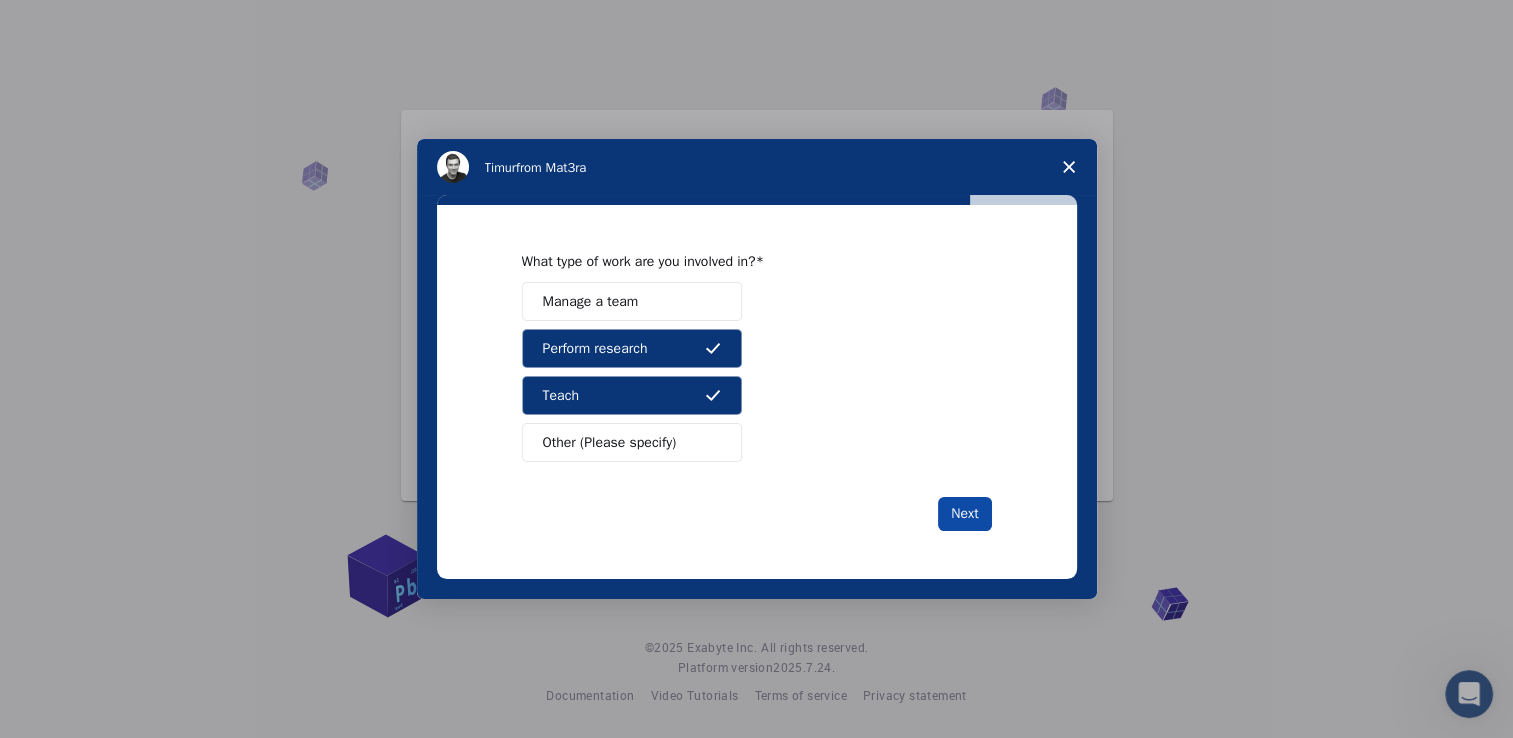 click on "Next" at bounding box center (964, 514) 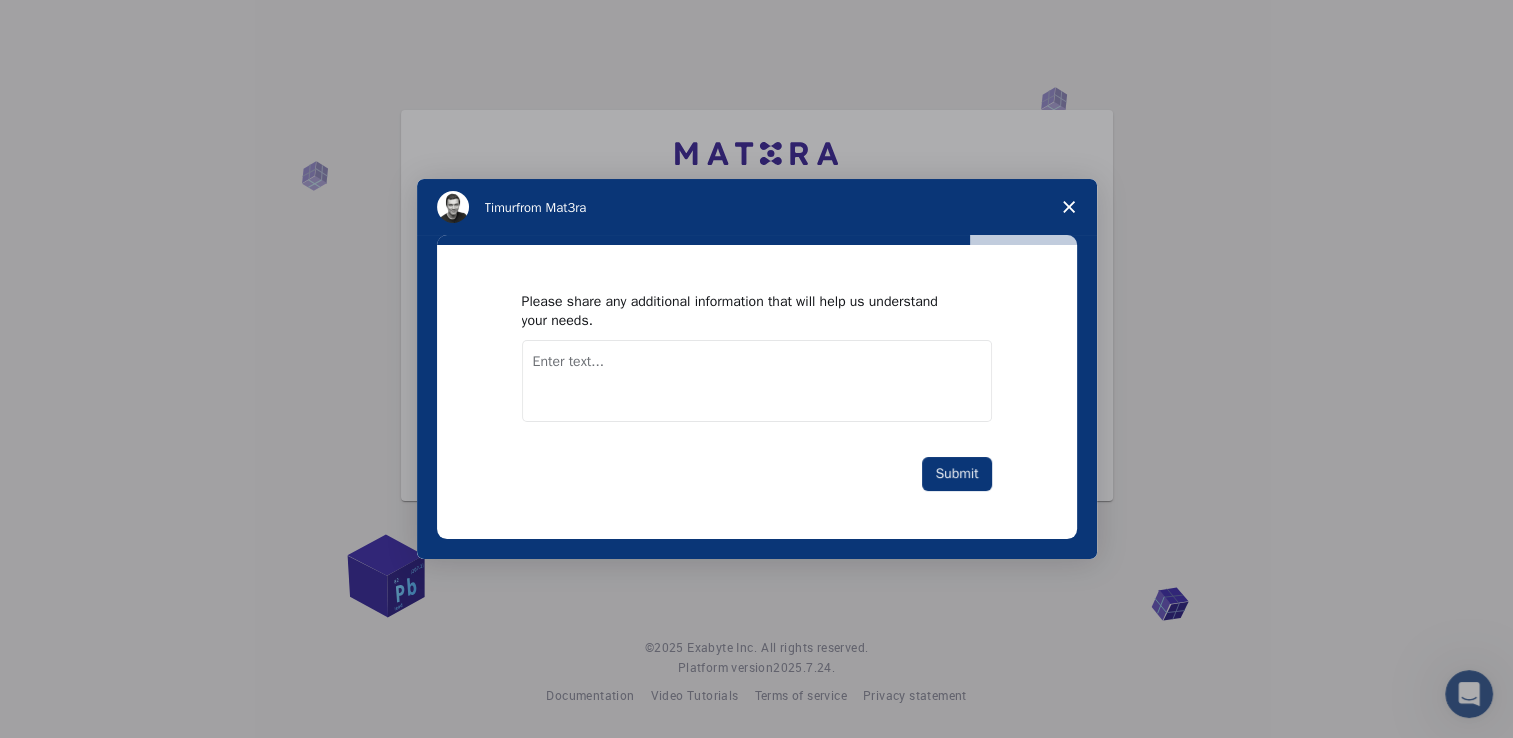 click at bounding box center [757, 381] 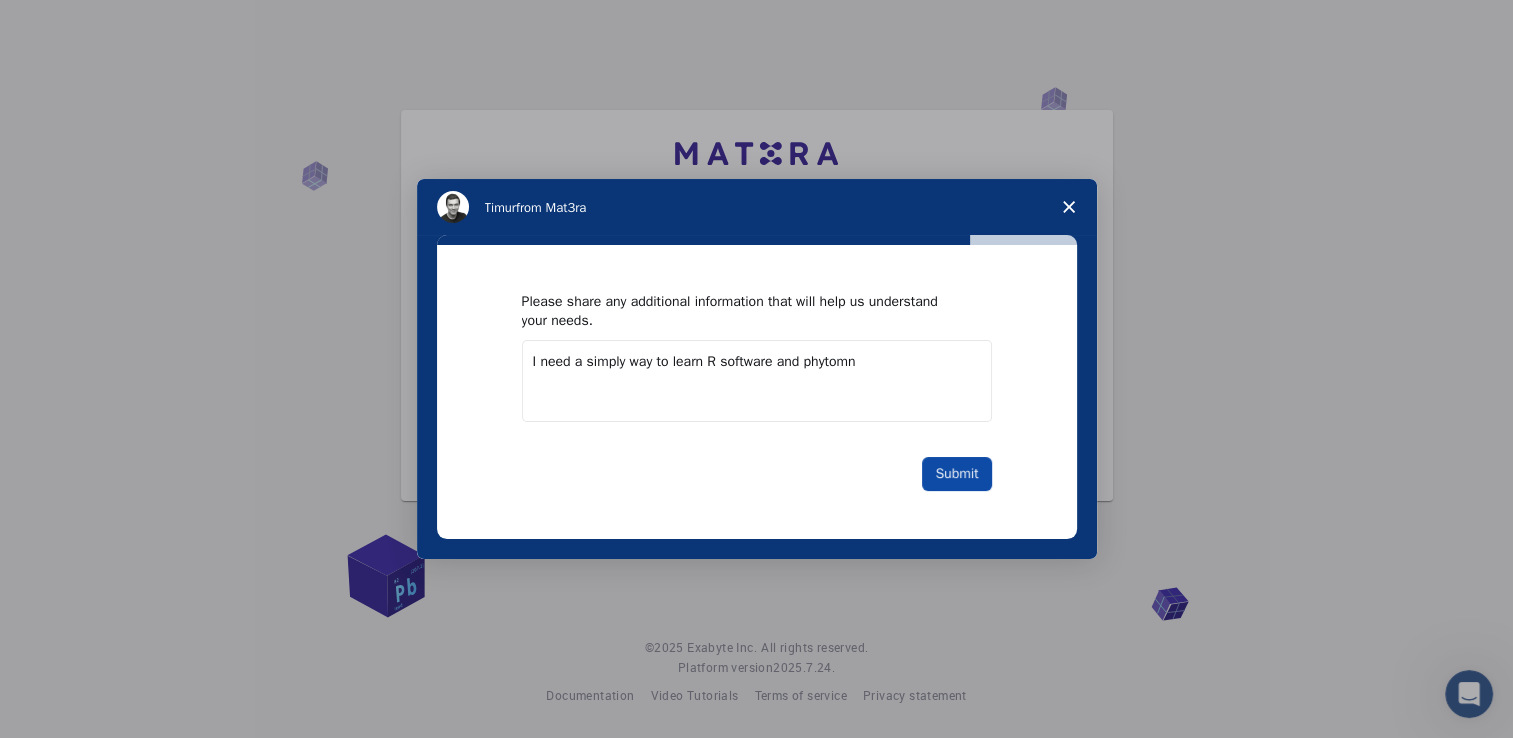 type on "I need a simply way to learn R software and phytomn" 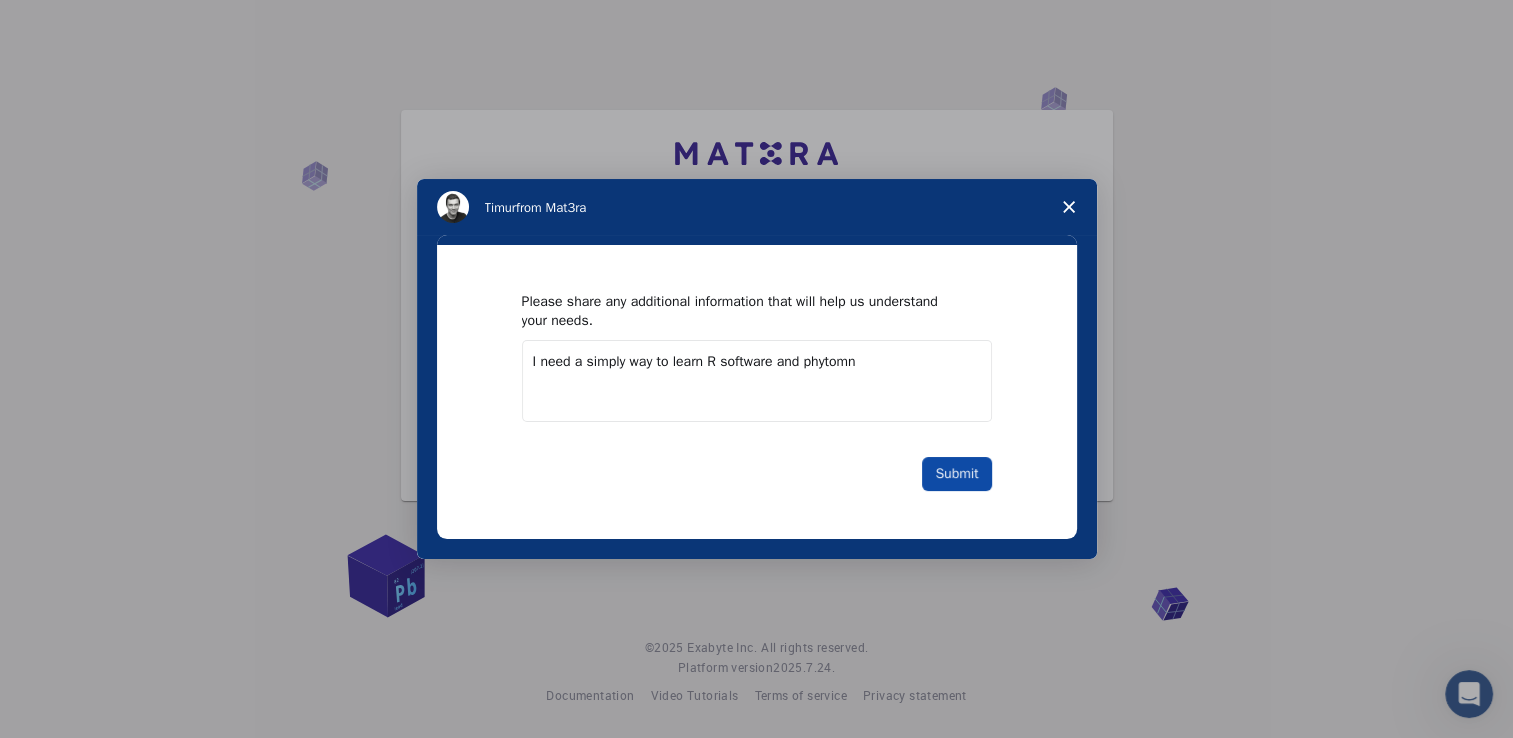 click on "Submit" at bounding box center [956, 474] 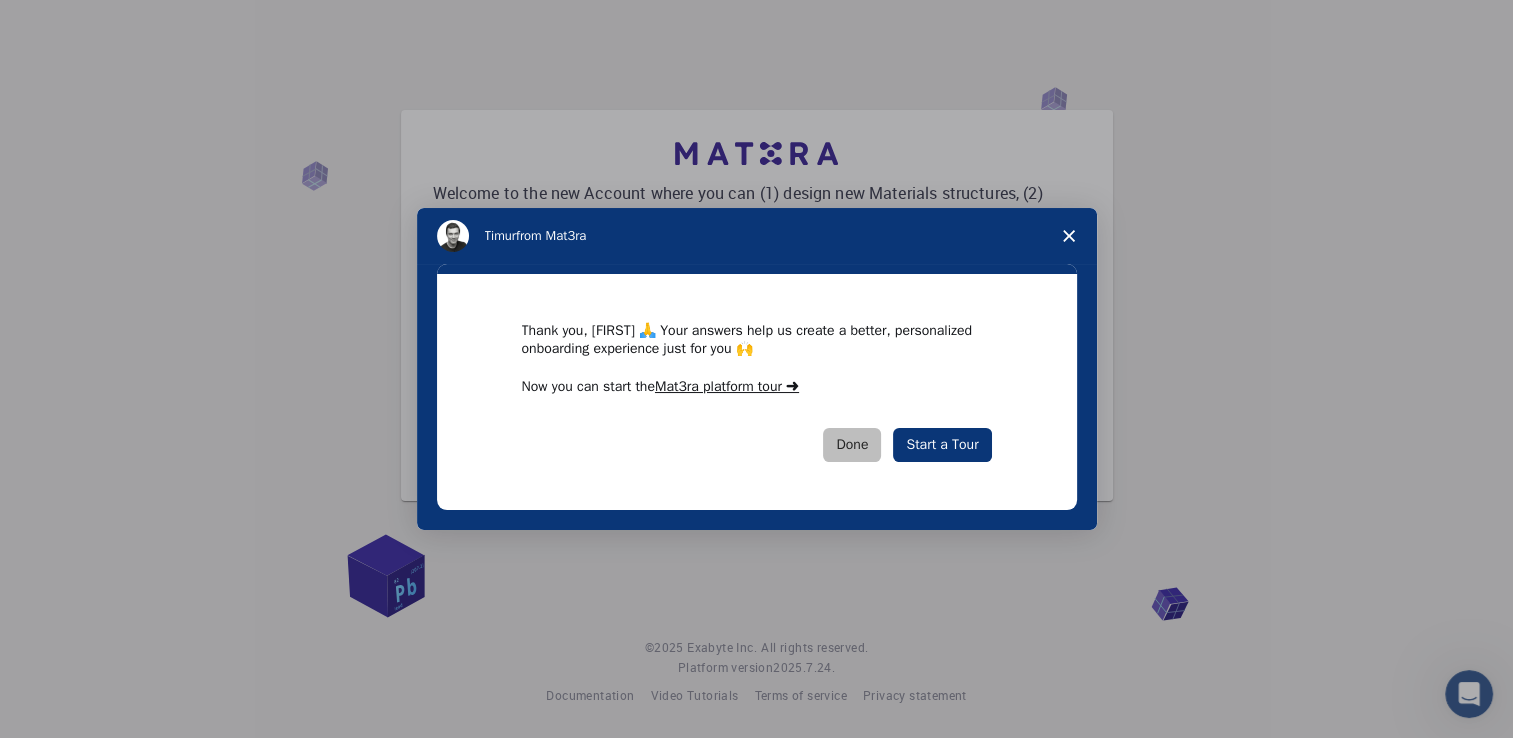 click on "Done" at bounding box center (852, 445) 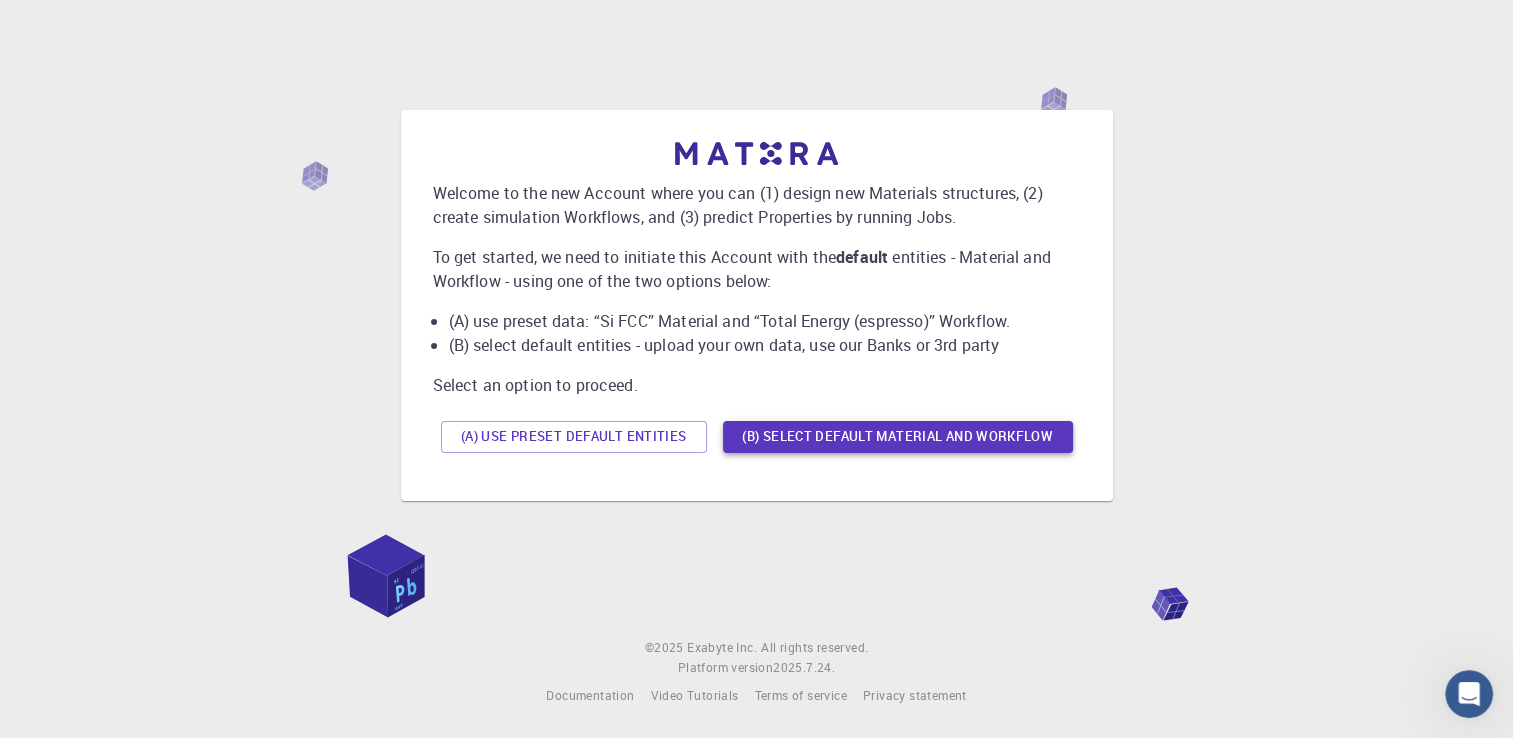 scroll, scrollTop: 0, scrollLeft: 0, axis: both 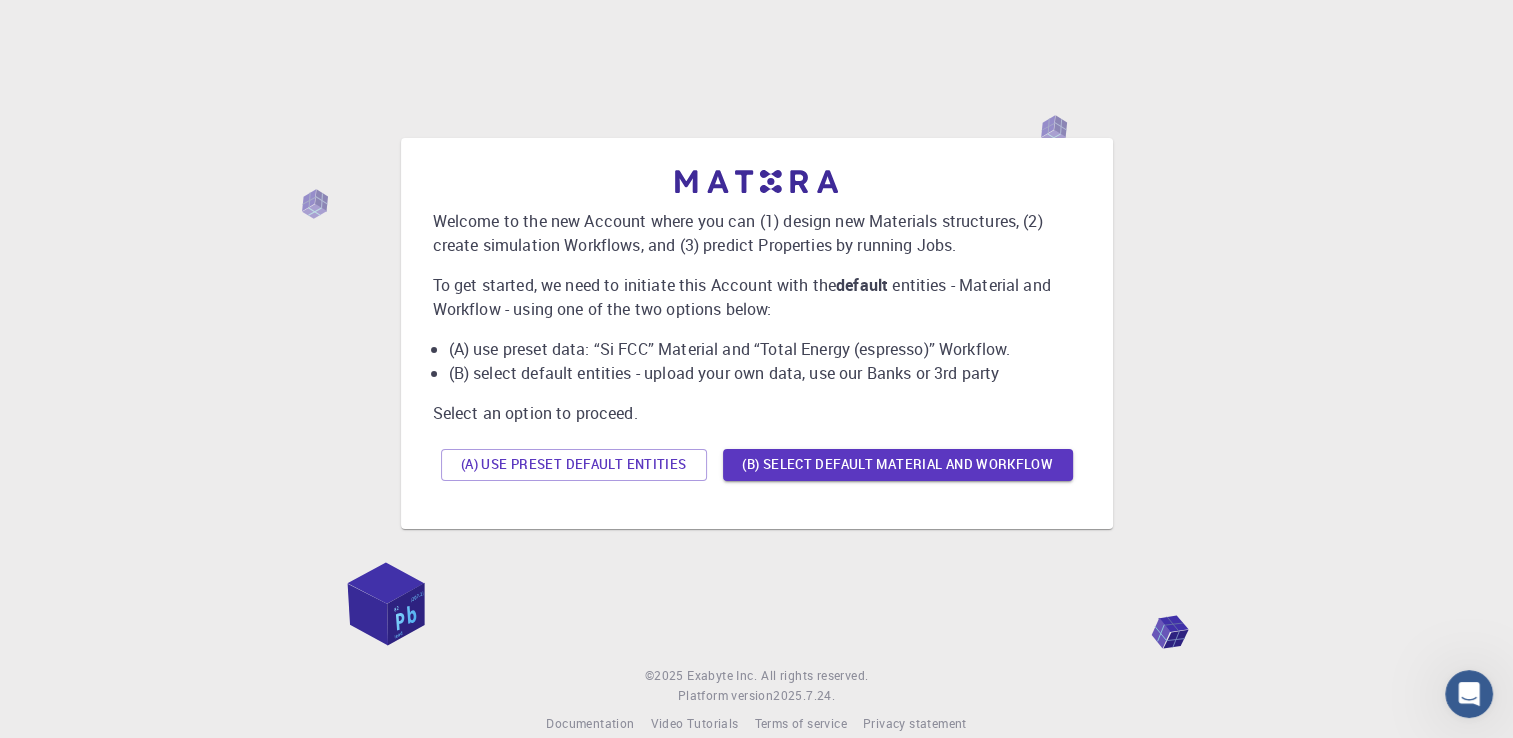 click on "(A) Use preset default entities (B) Select default material and workflow" at bounding box center (757, 465) 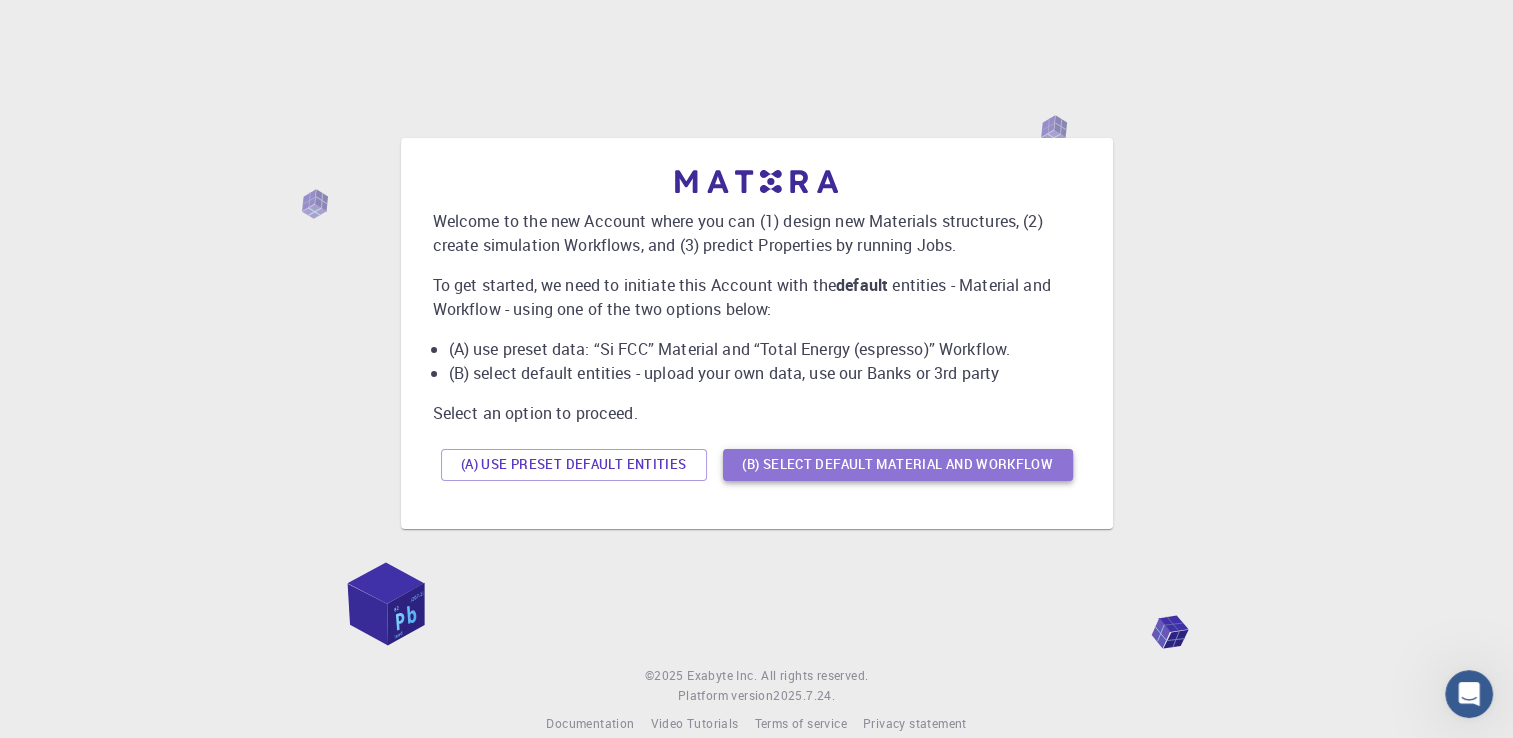 click on "(B) Select default material and workflow" at bounding box center (898, 465) 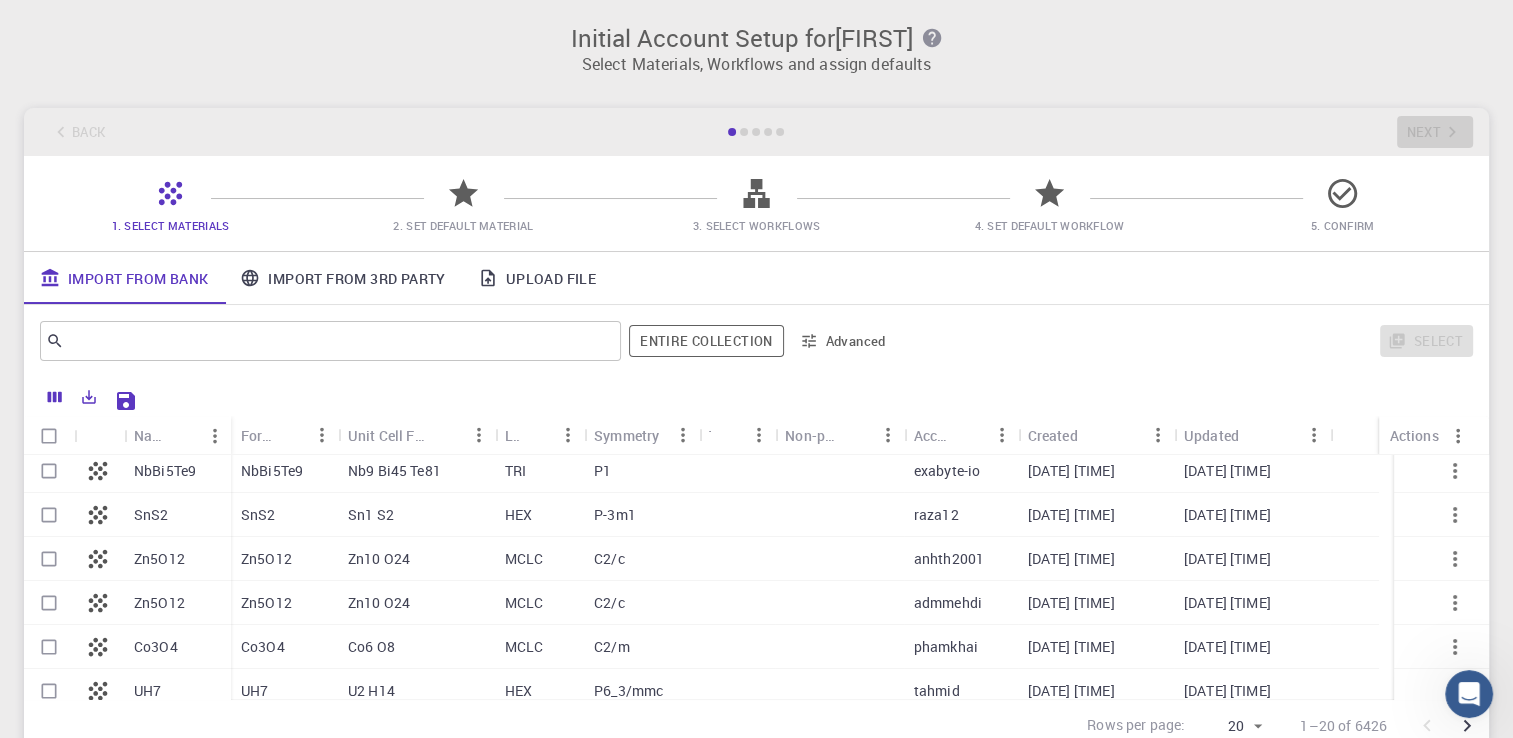 scroll, scrollTop: 0, scrollLeft: 0, axis: both 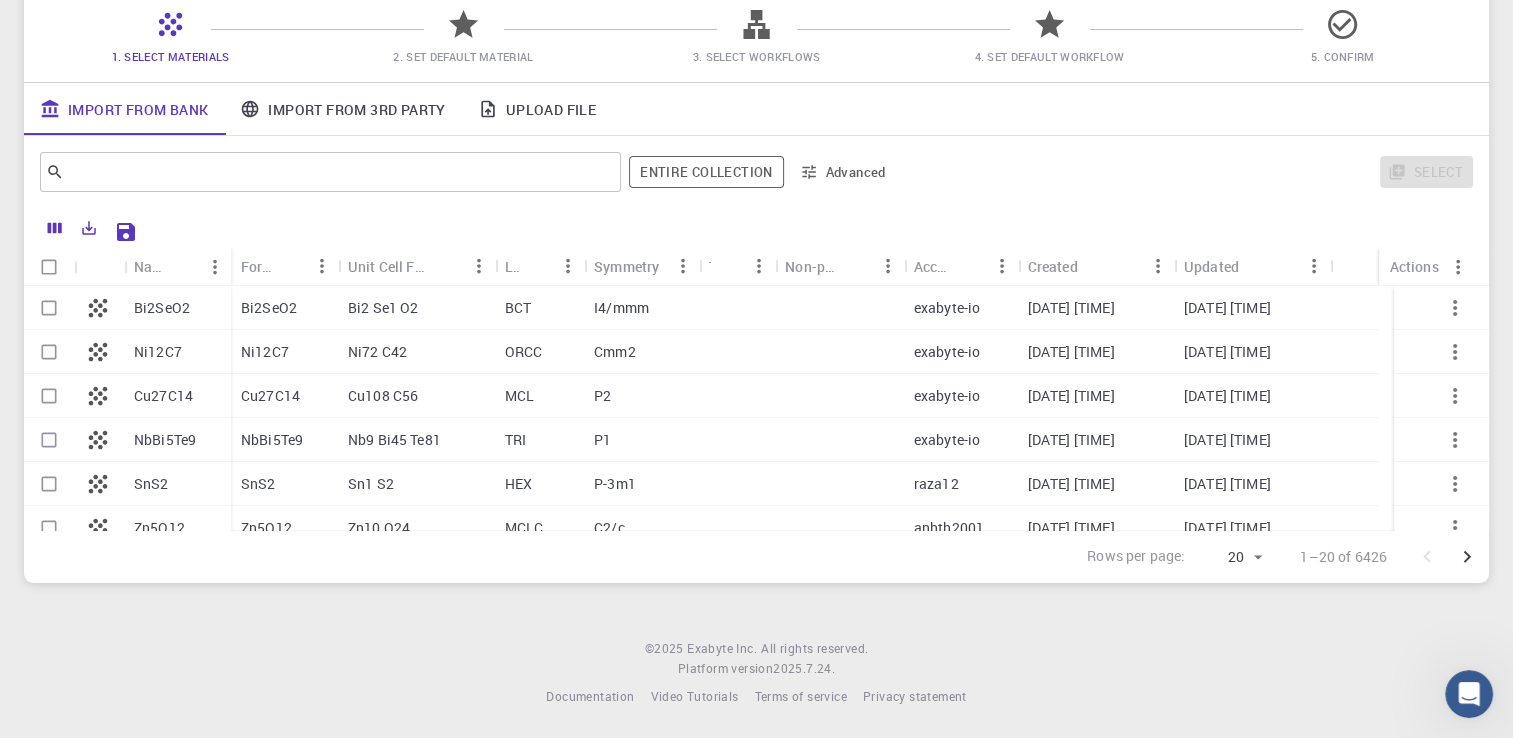 click at bounding box center [737, 396] 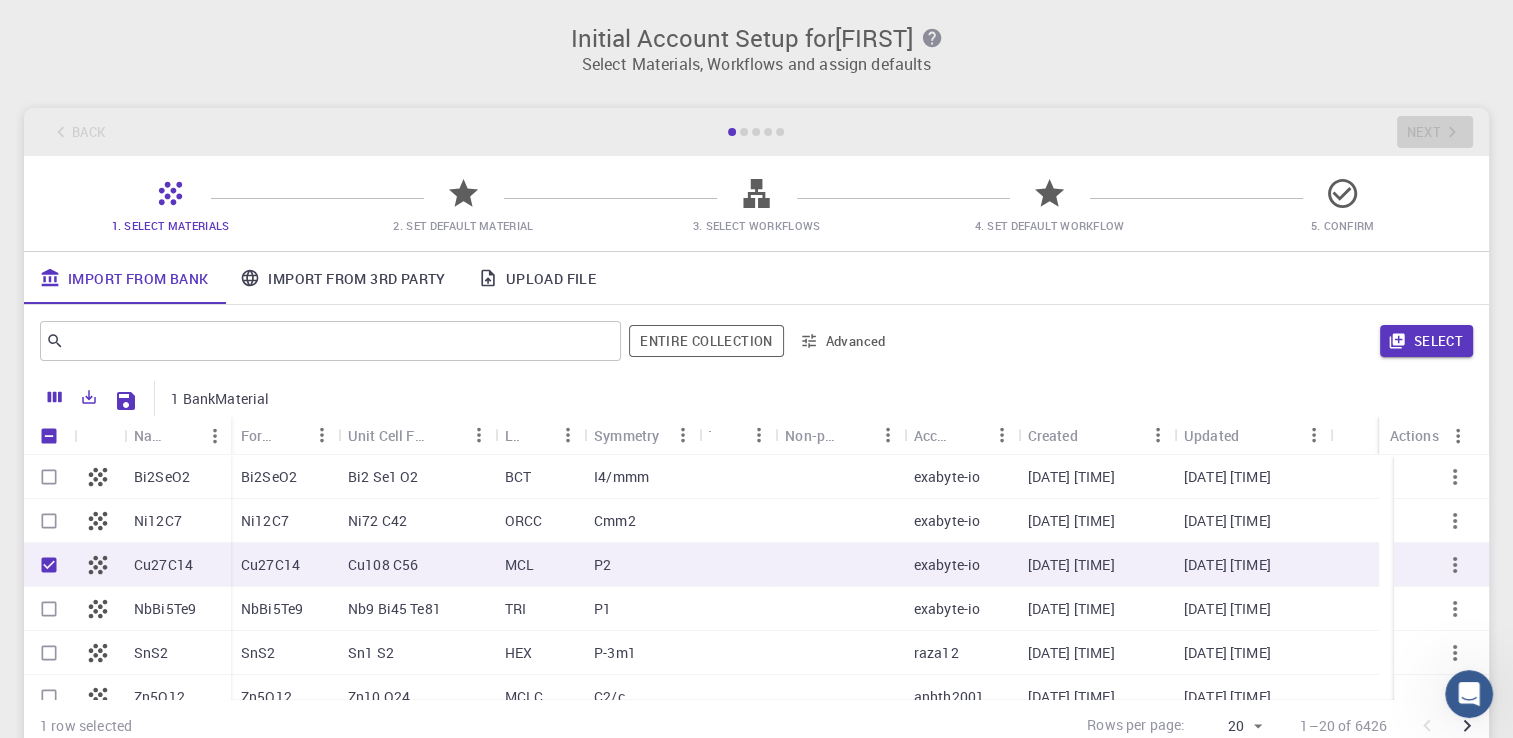 scroll, scrollTop: 169, scrollLeft: 0, axis: vertical 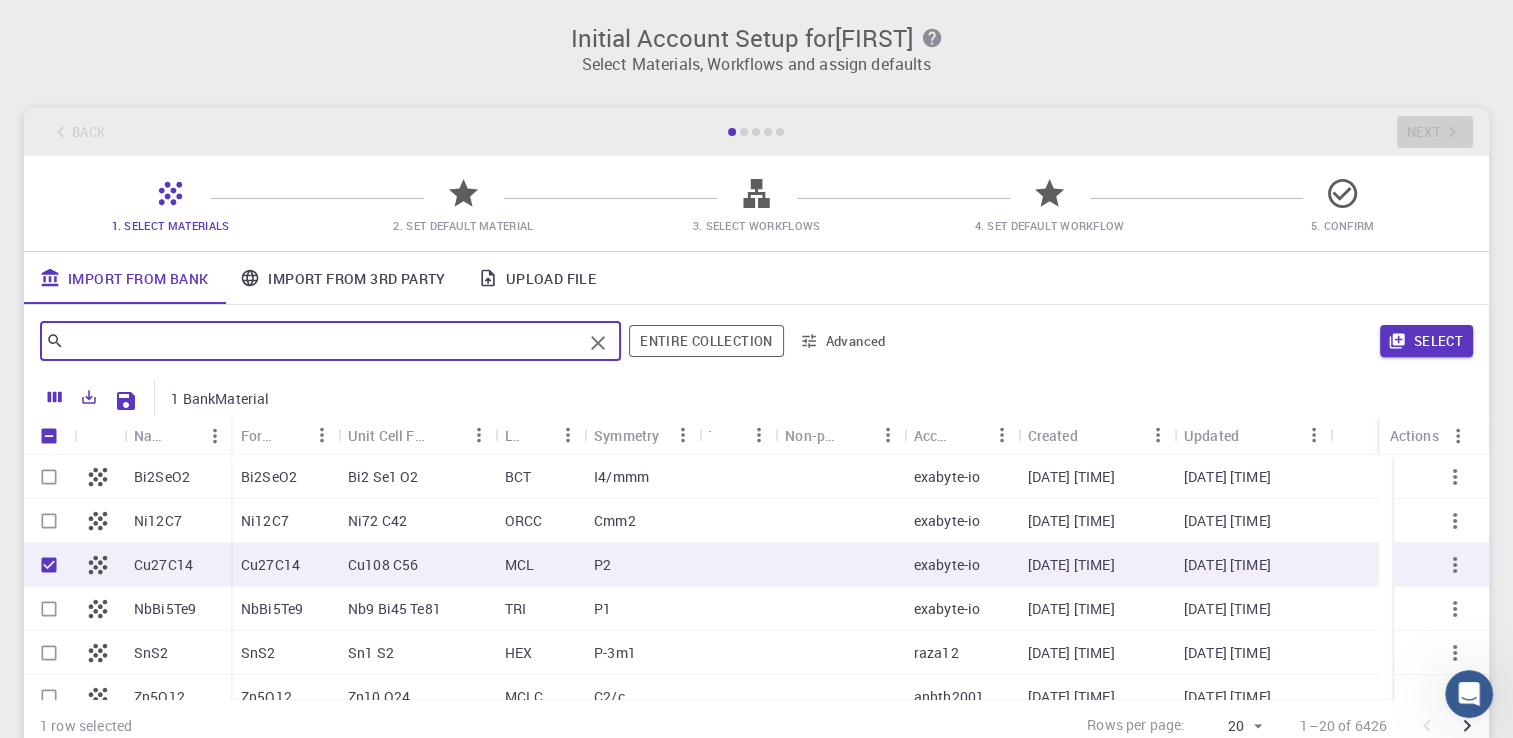 click at bounding box center [323, 341] 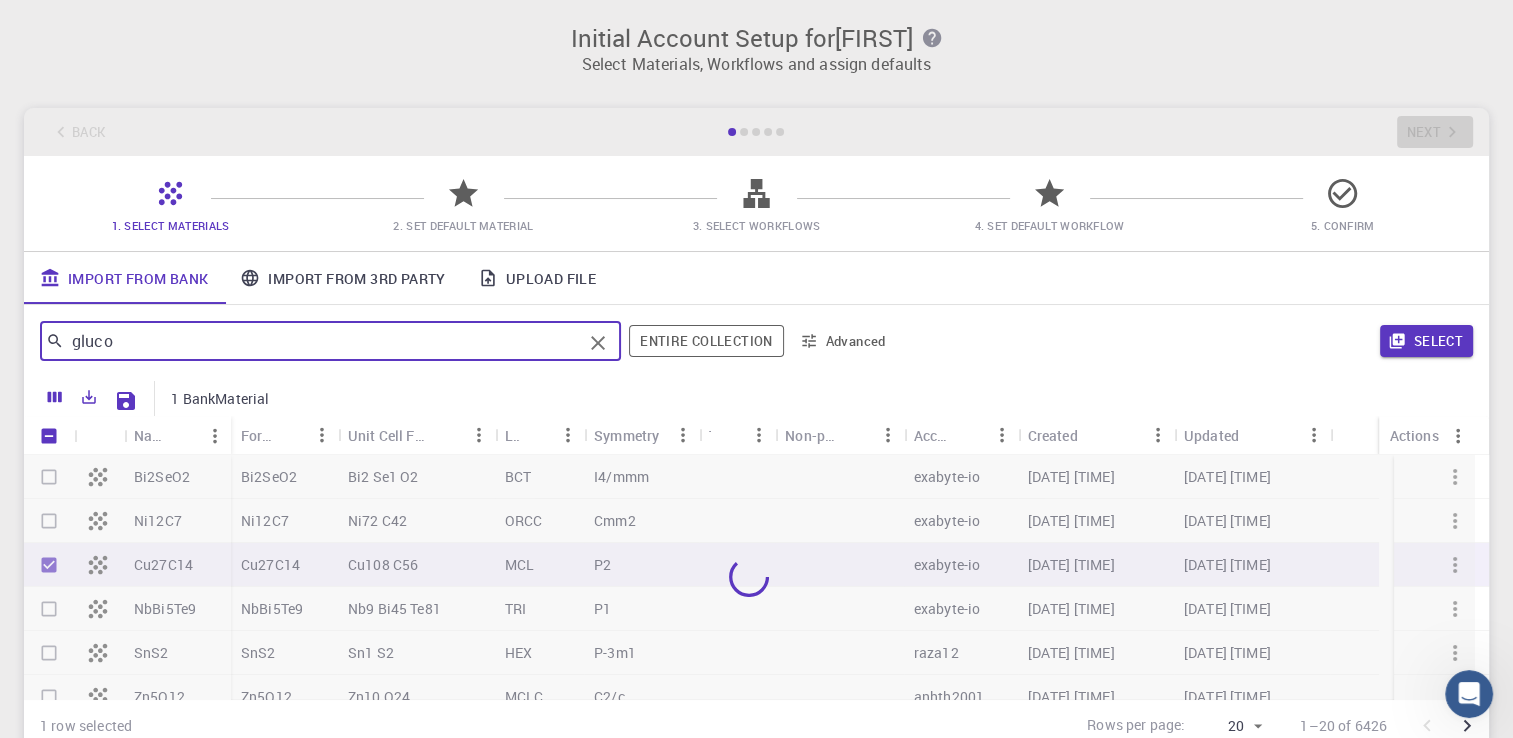 type on "glucos" 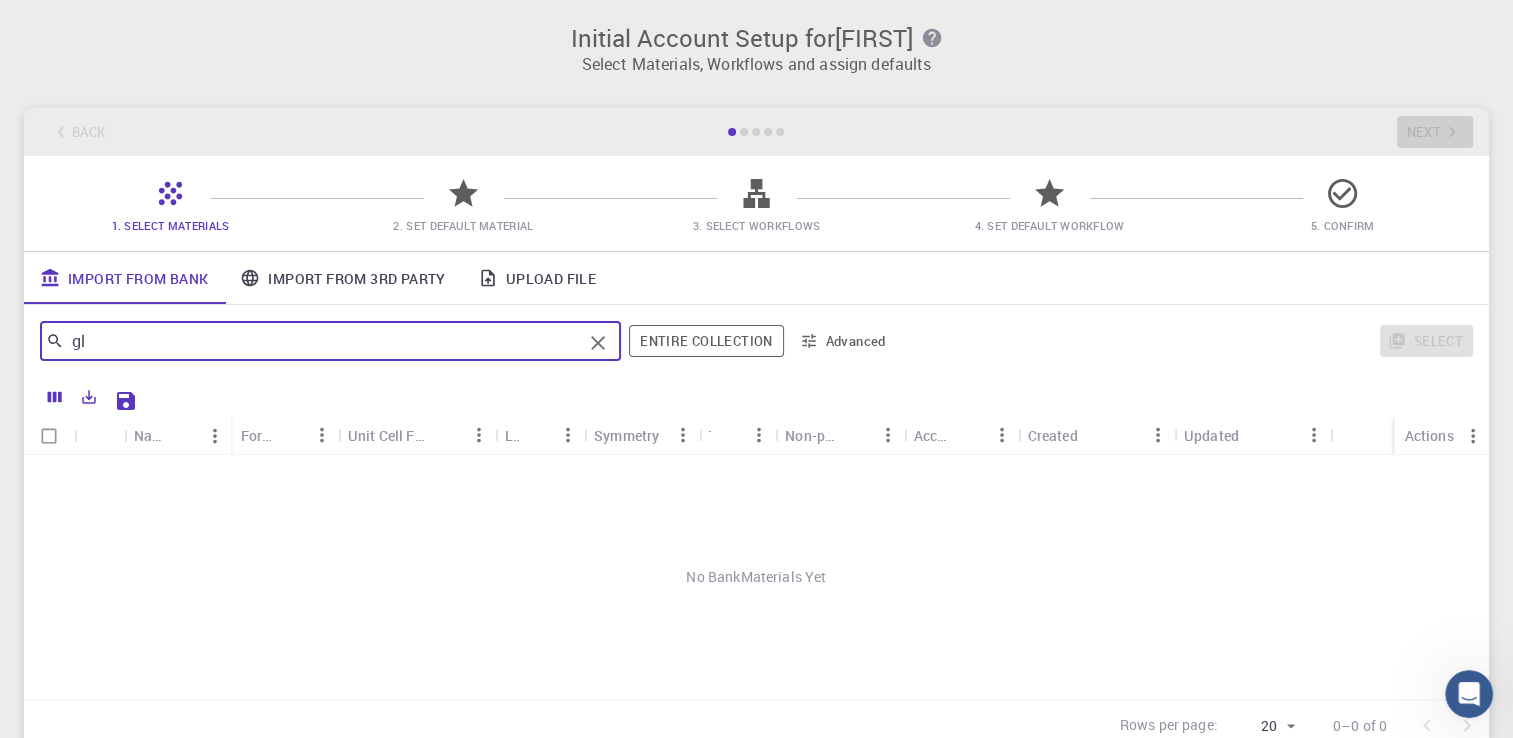 type on "g" 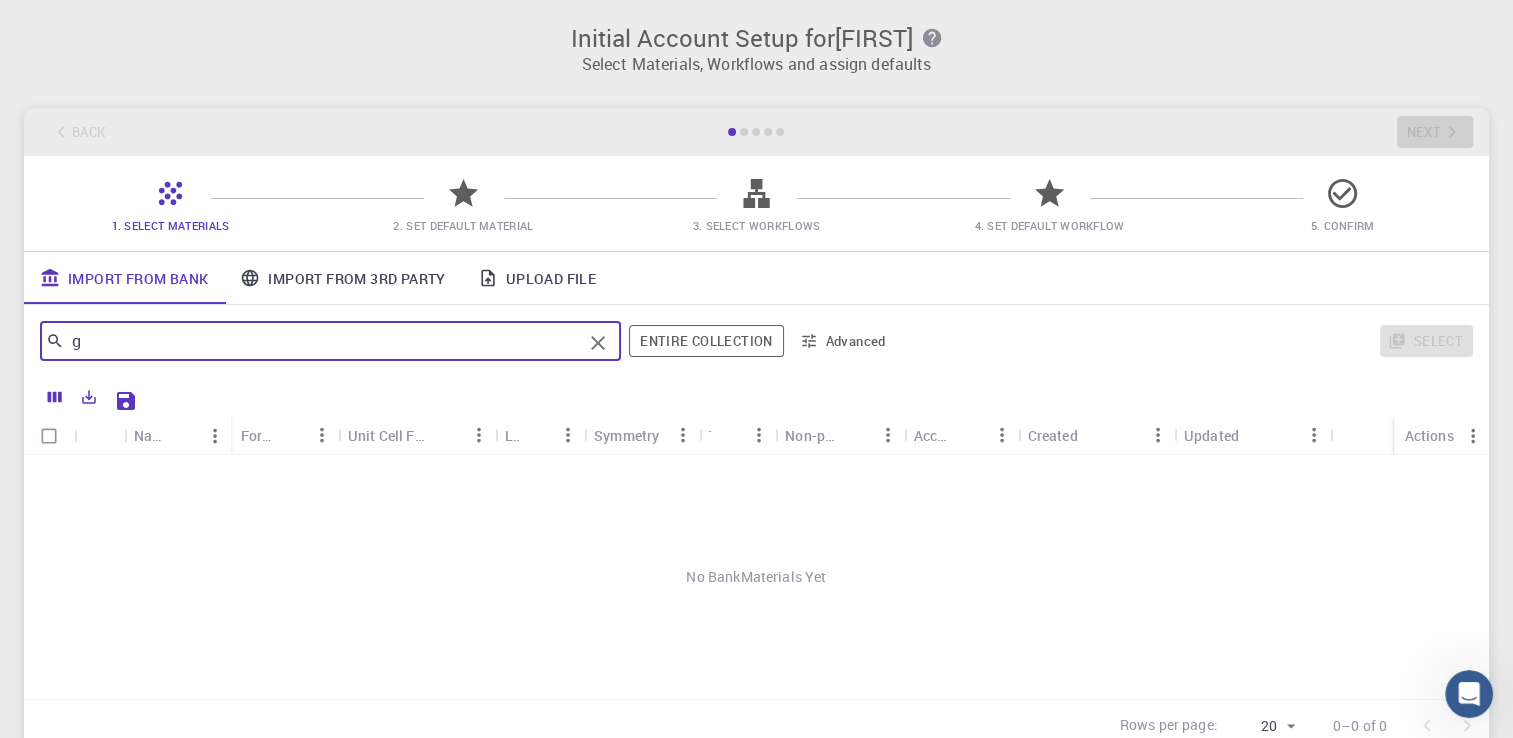 type 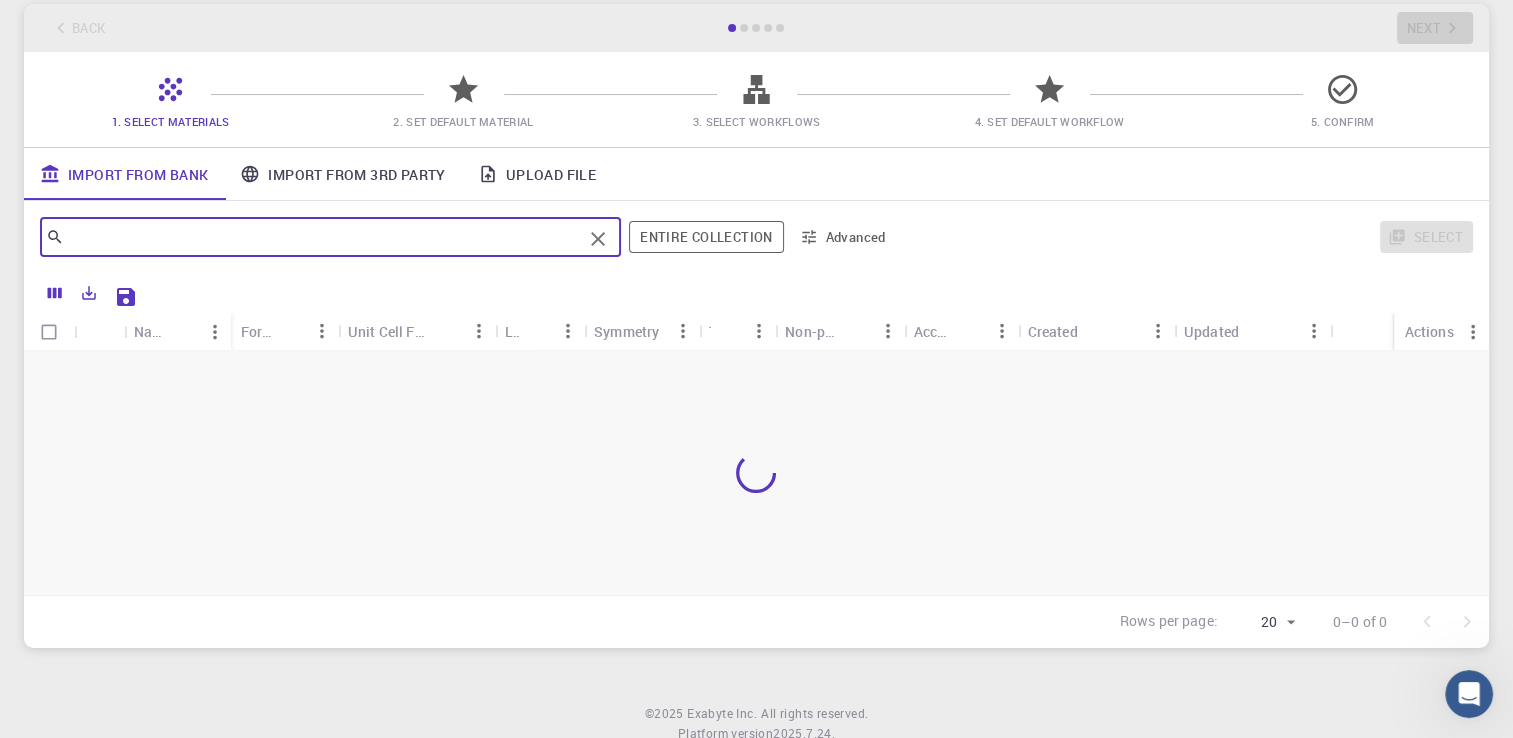 scroll, scrollTop: 106, scrollLeft: 0, axis: vertical 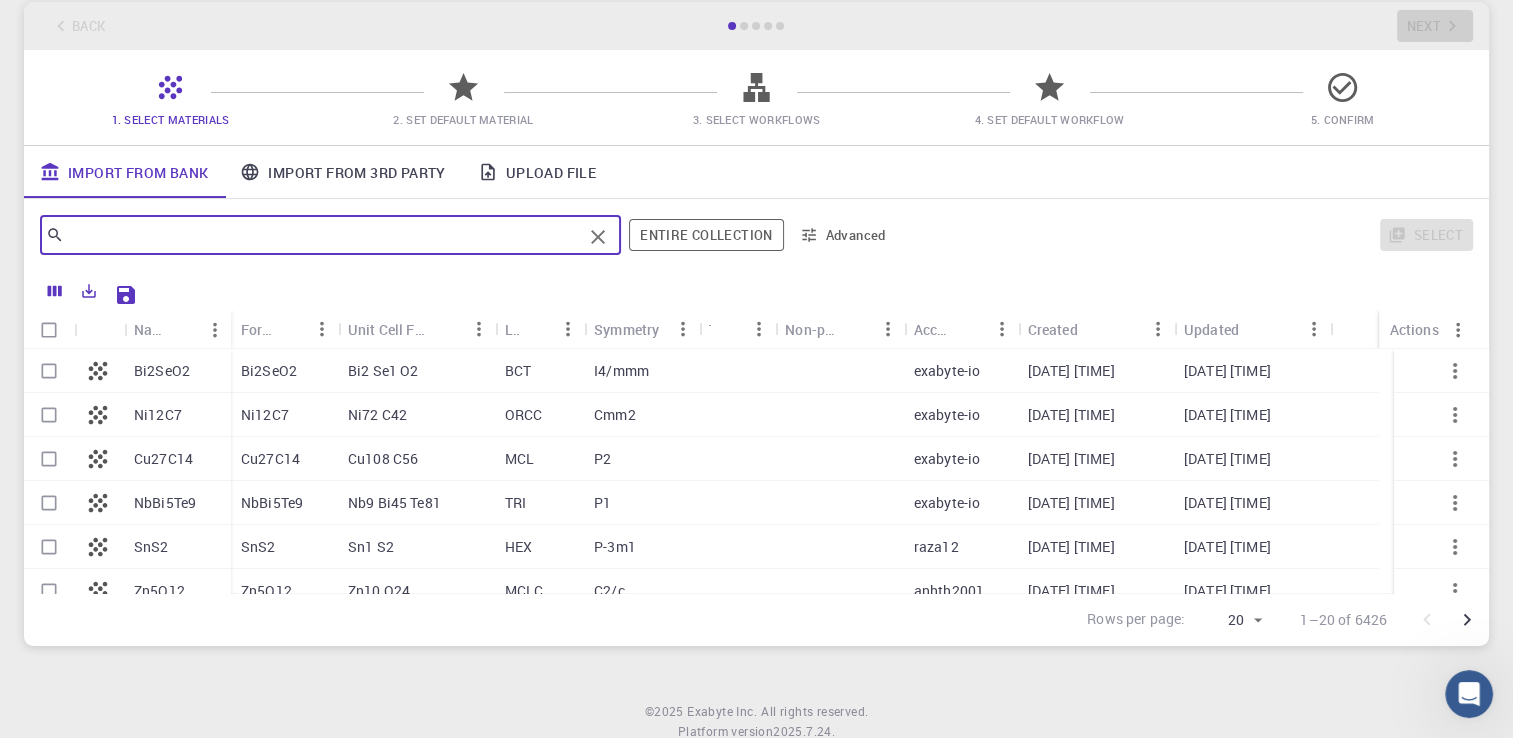 click at bounding box center [323, 235] 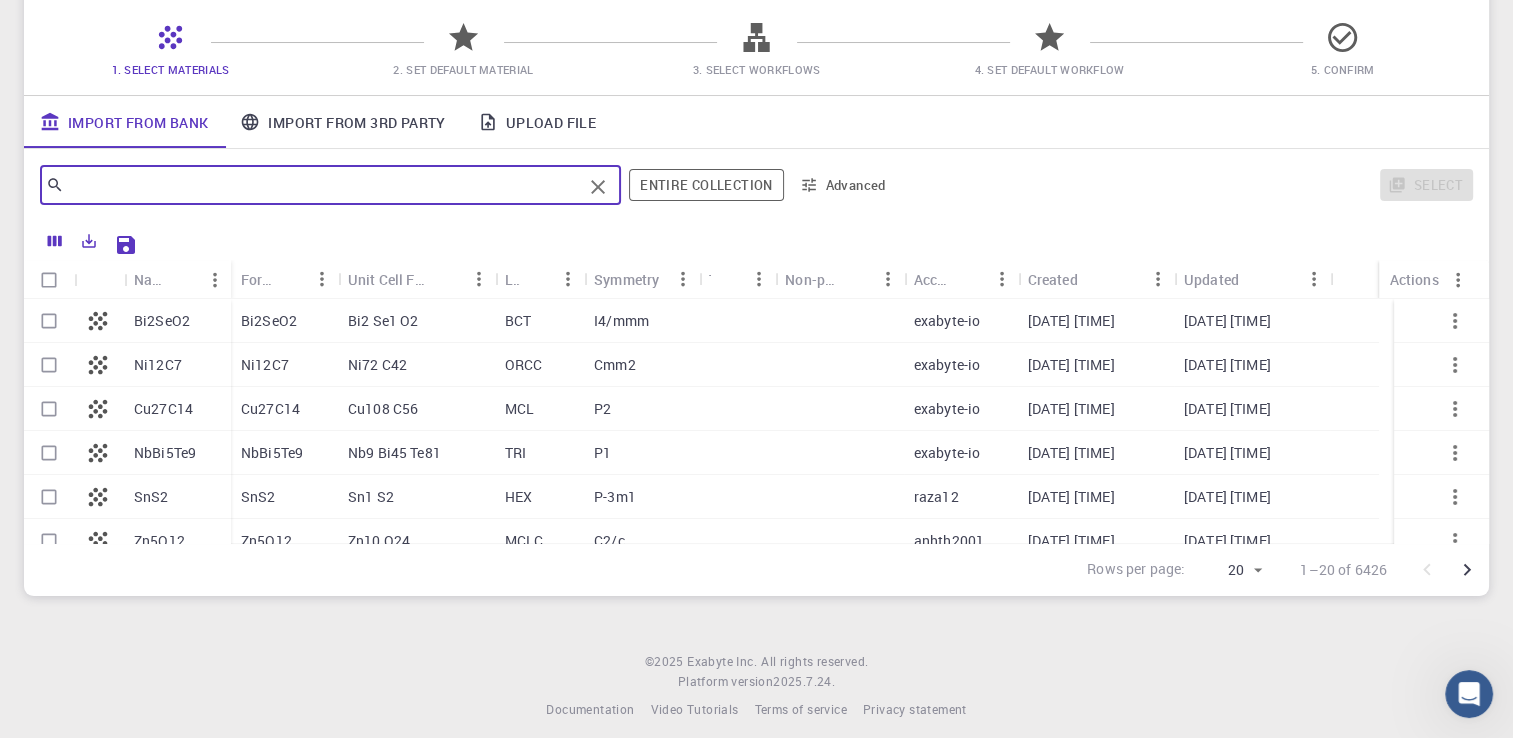 scroll, scrollTop: 169, scrollLeft: 0, axis: vertical 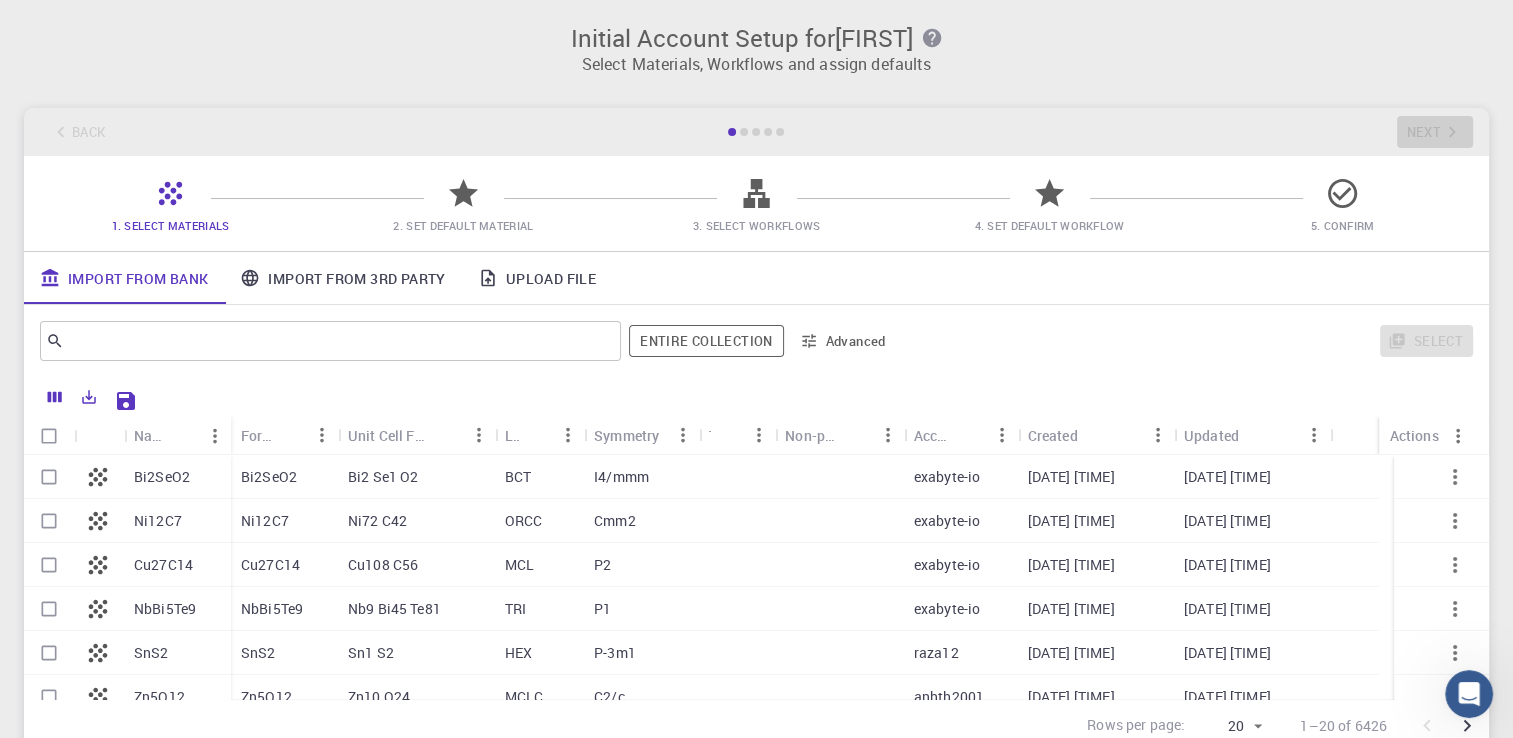 click on "2. Set Default Material" at bounding box center (463, 225) 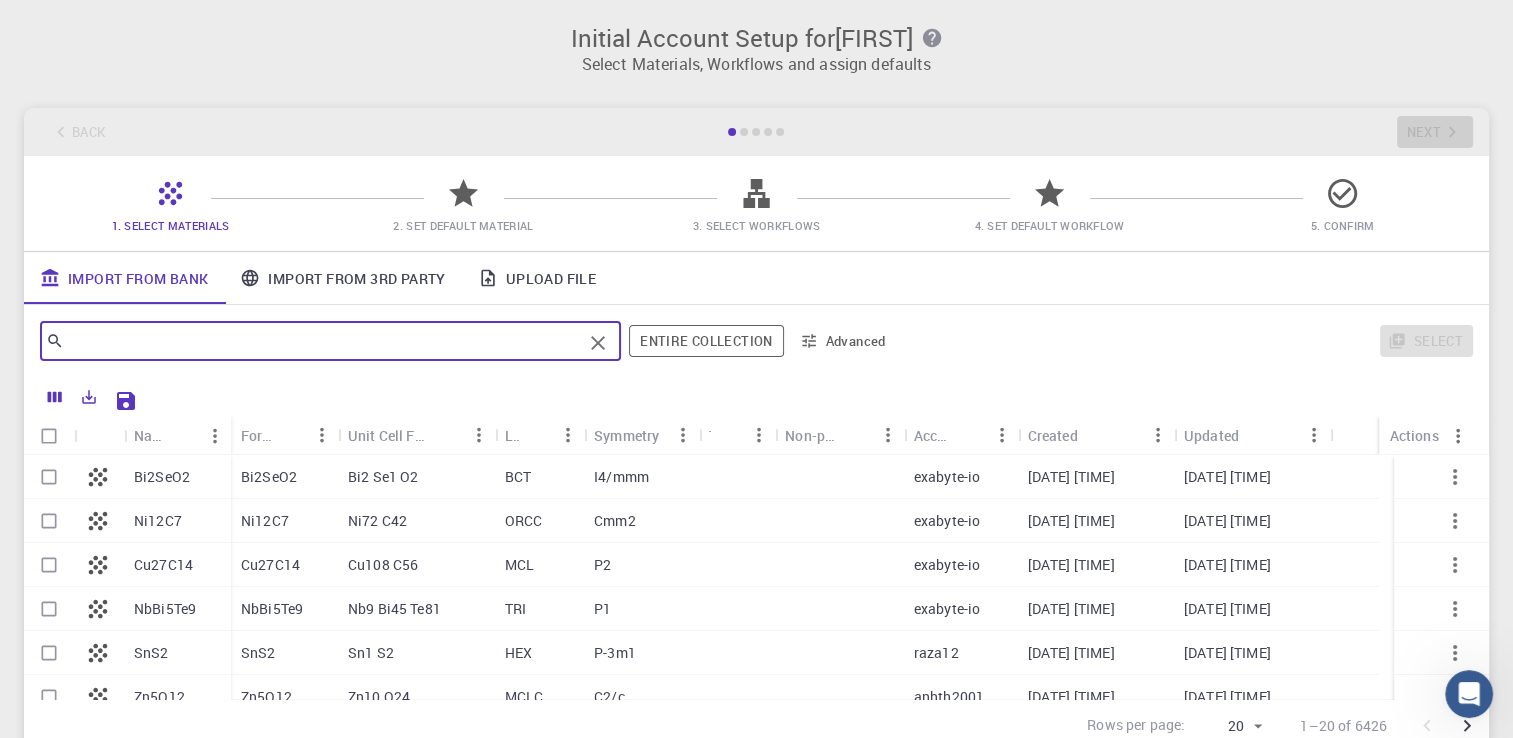 click at bounding box center (323, 341) 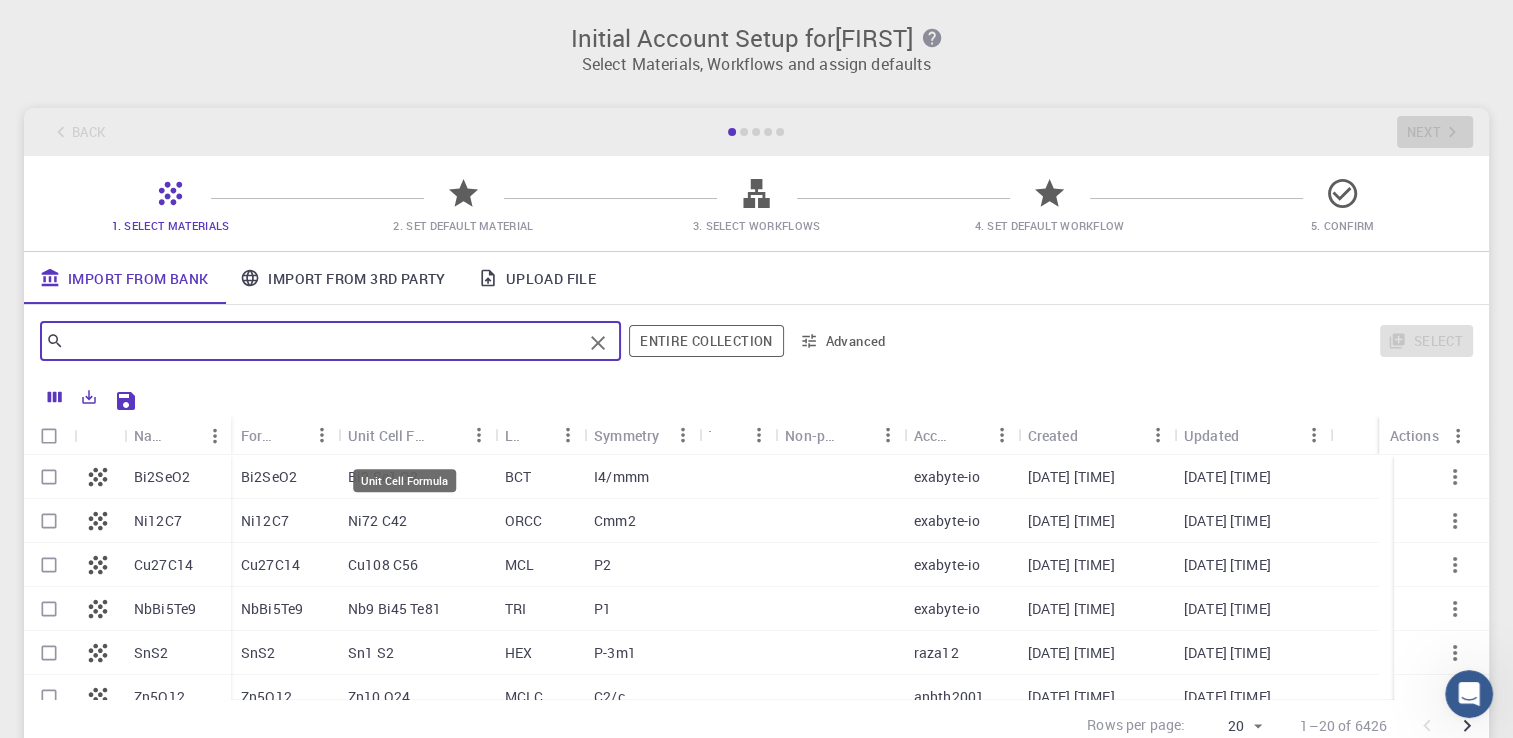 click on "Unit Cell Formula" at bounding box center [404, 480] 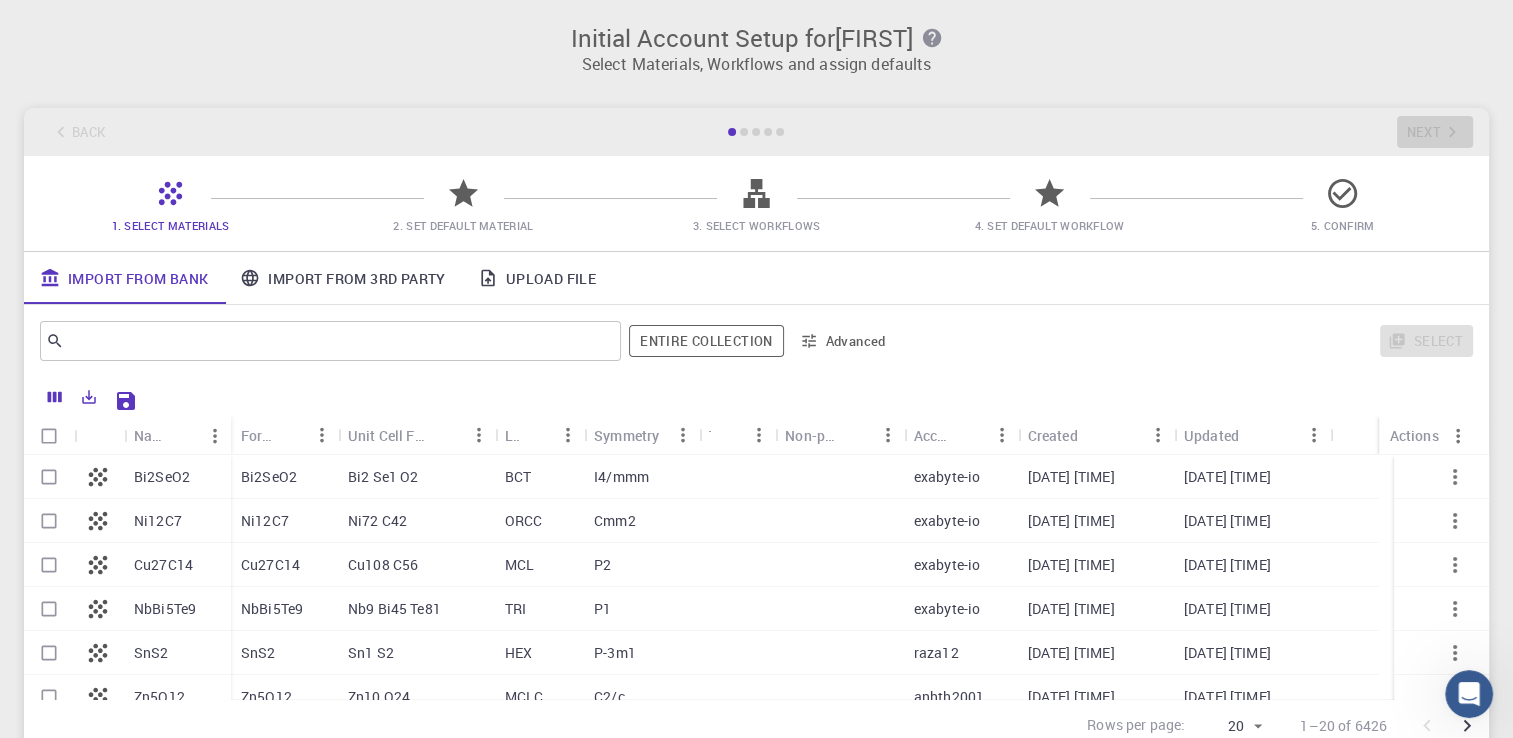 click on "Bi2SeO2" at bounding box center [284, 477] 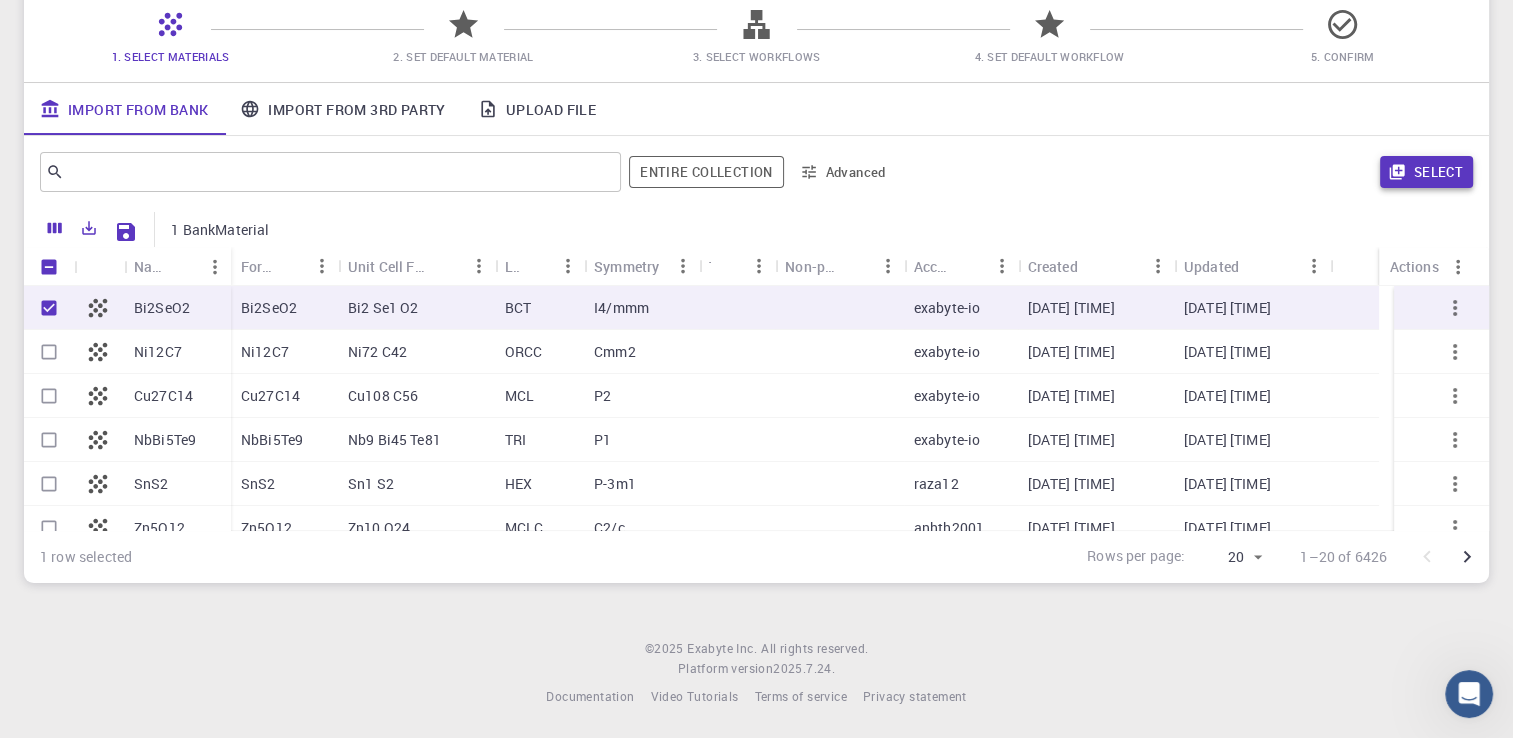 scroll, scrollTop: 0, scrollLeft: 0, axis: both 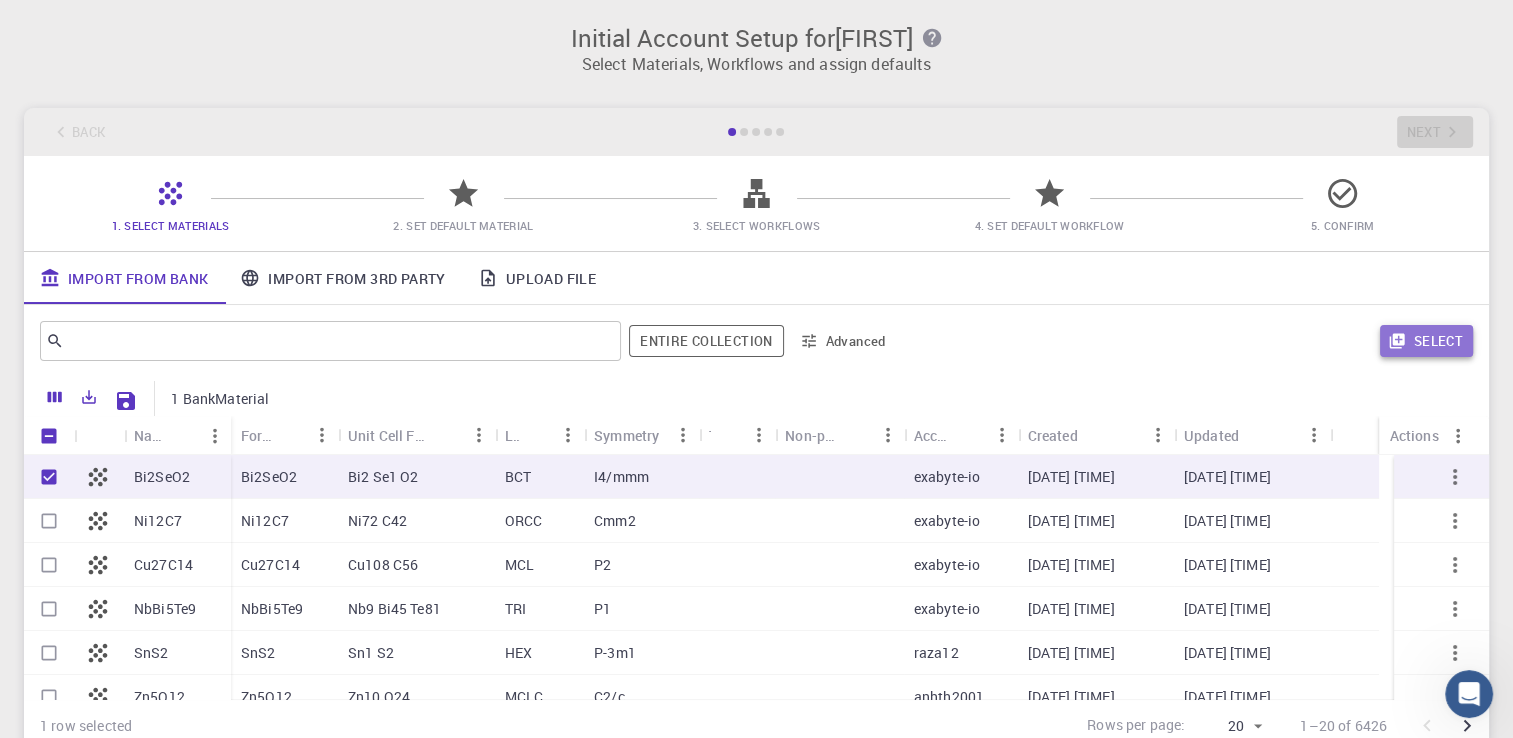 click on "Select" at bounding box center (1426, 341) 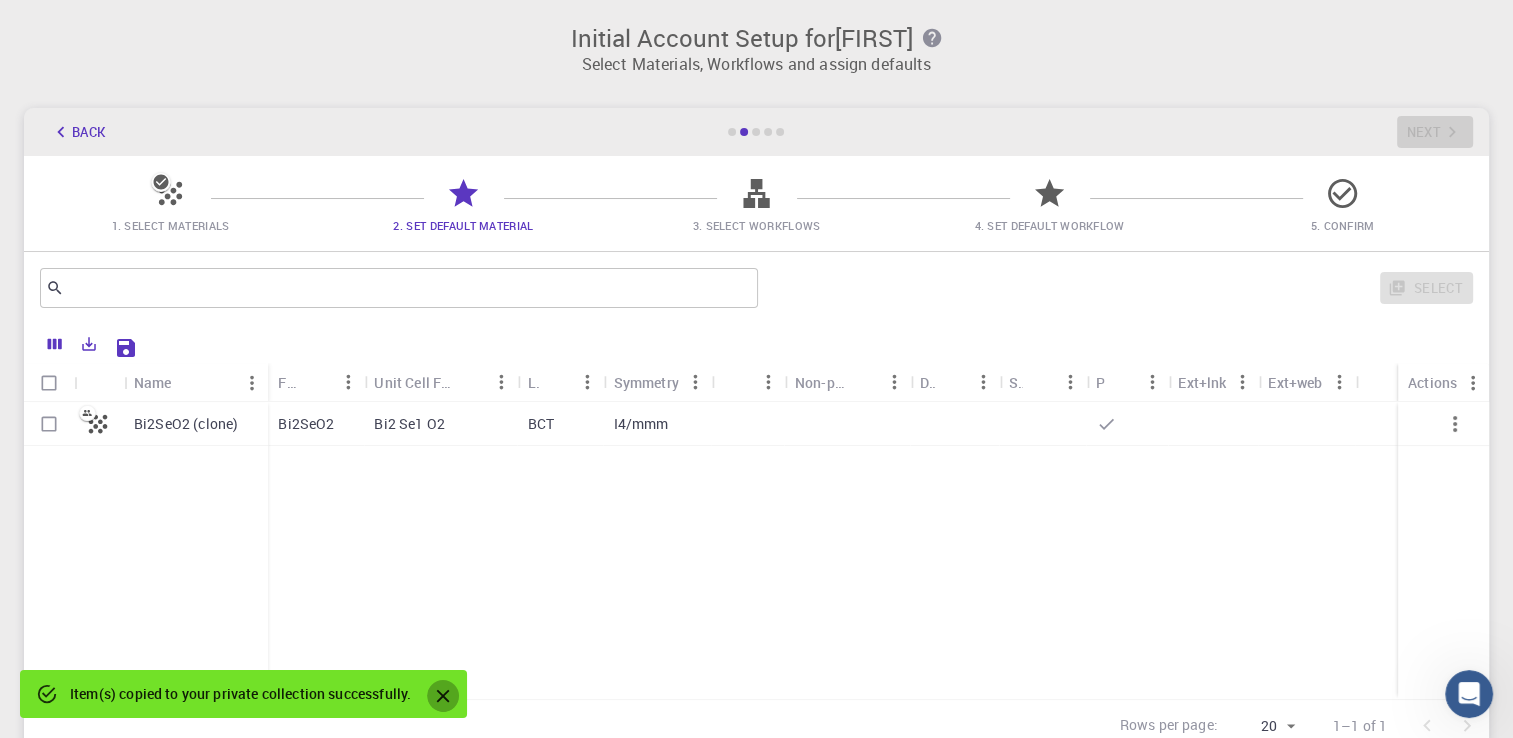 click 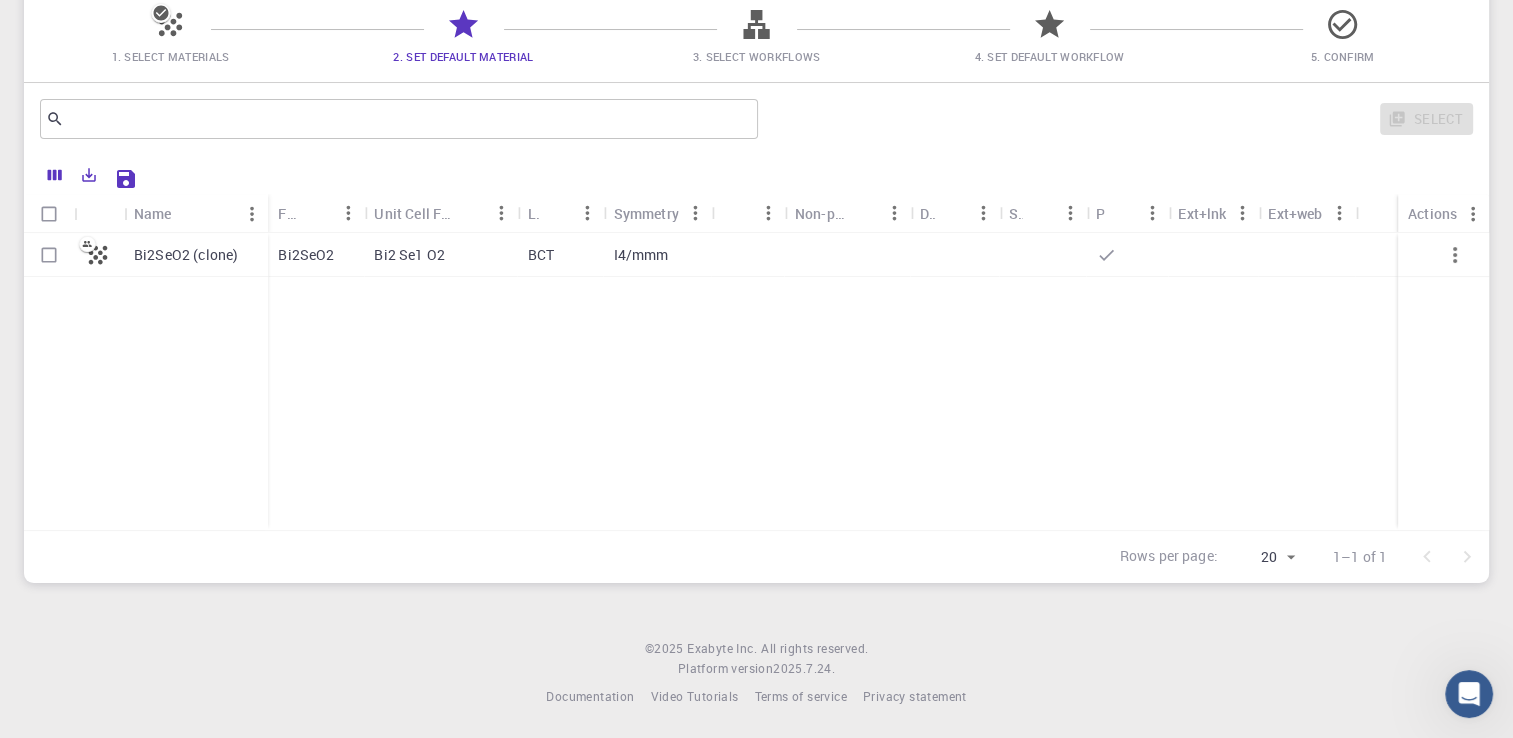 scroll, scrollTop: 0, scrollLeft: 0, axis: both 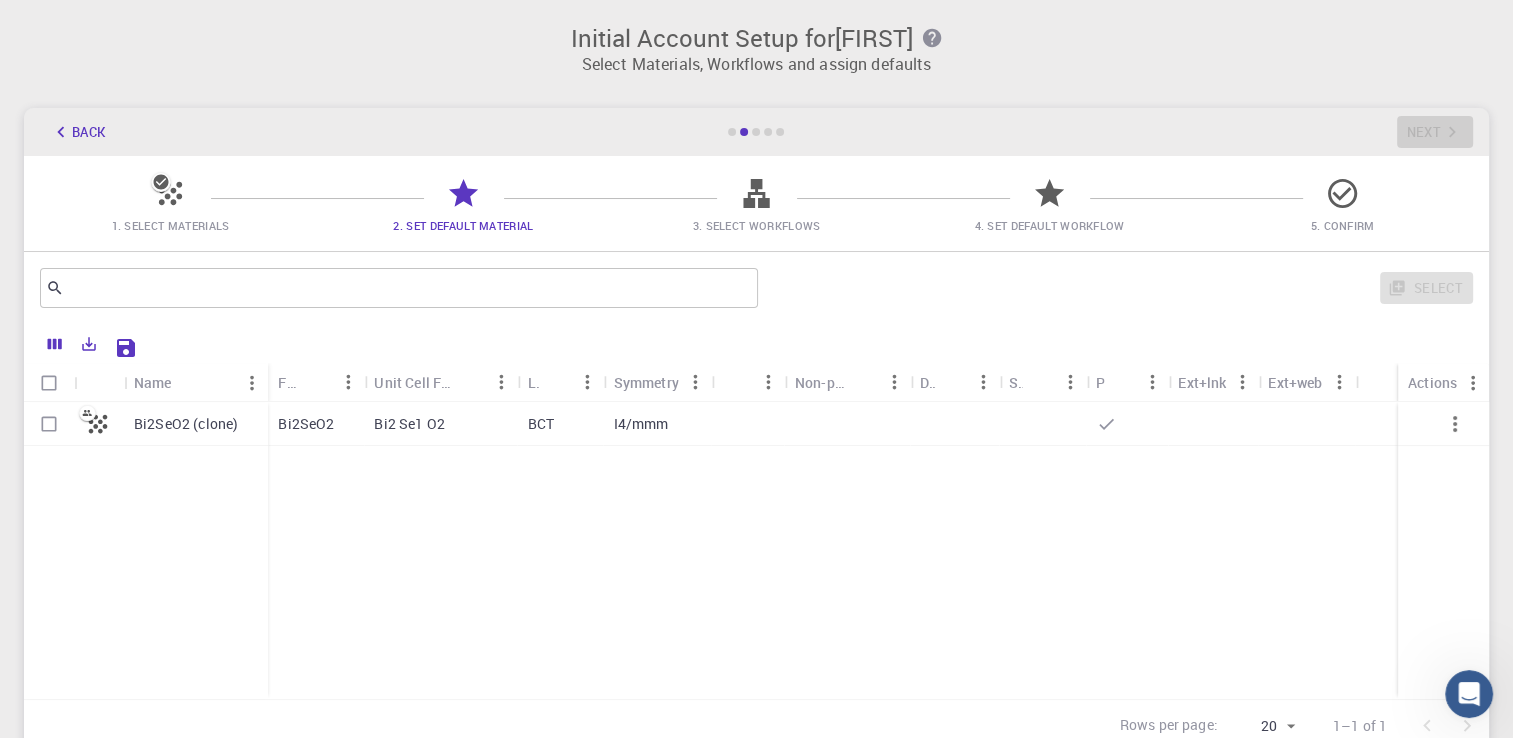 click on "3. Select Workflows" at bounding box center (757, 225) 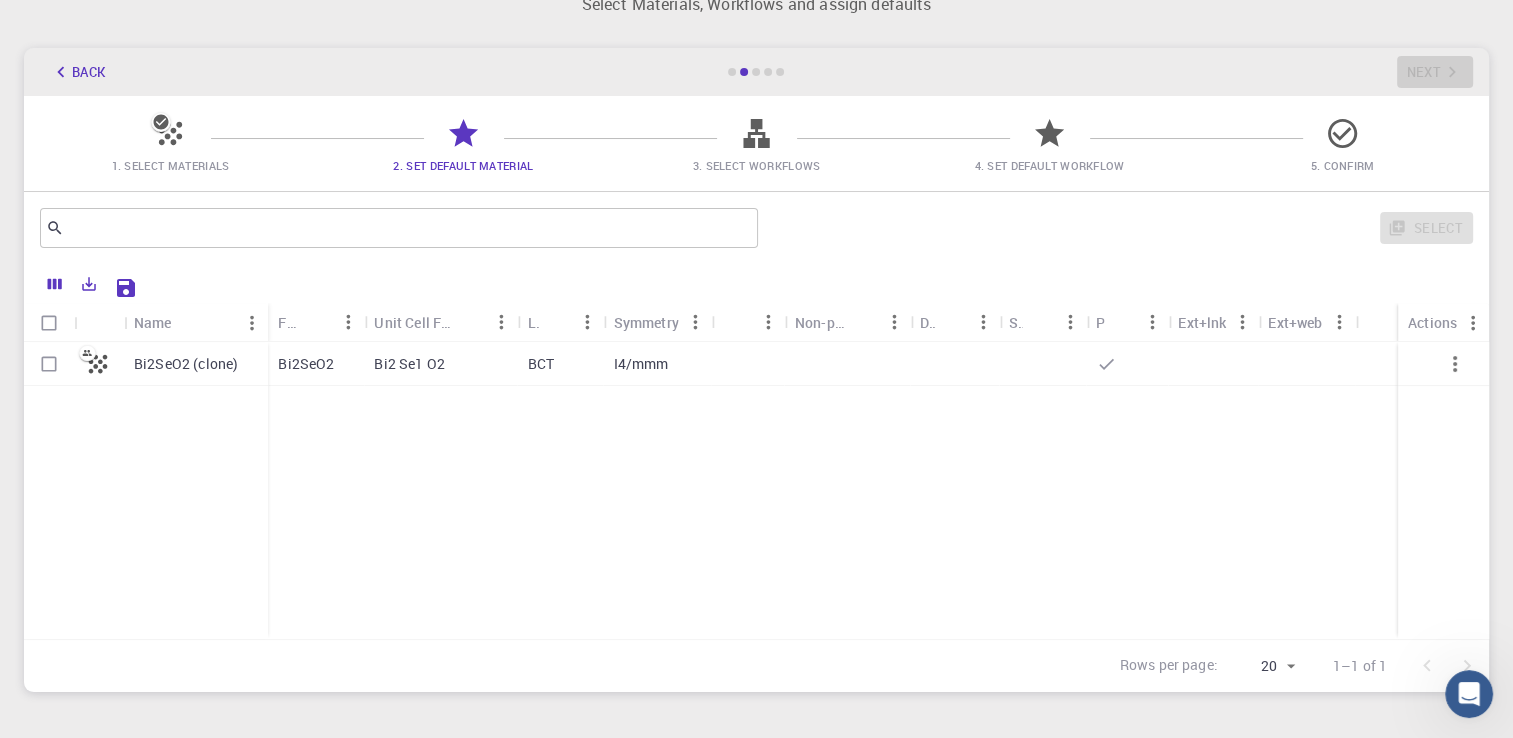 scroll, scrollTop: 56, scrollLeft: 0, axis: vertical 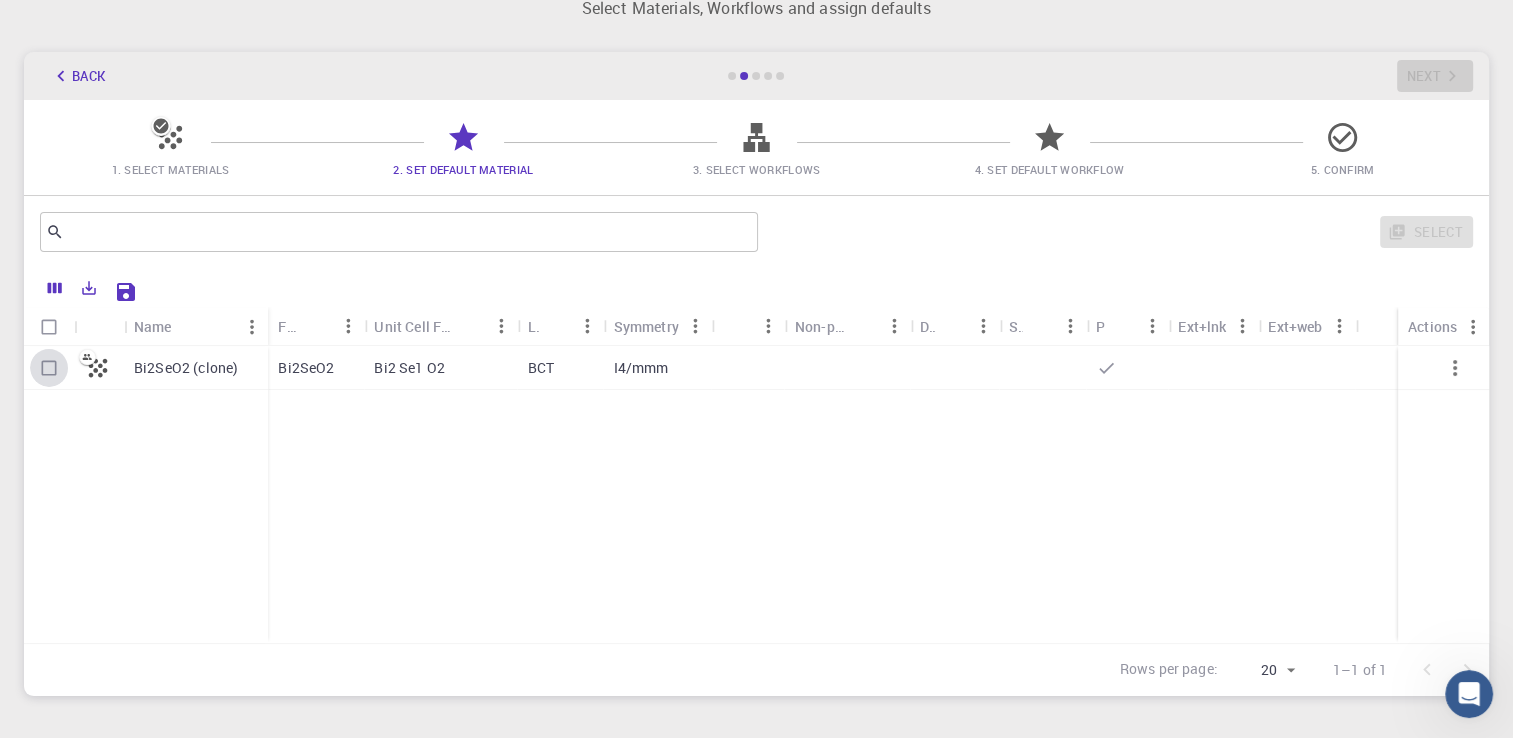 click at bounding box center [49, 368] 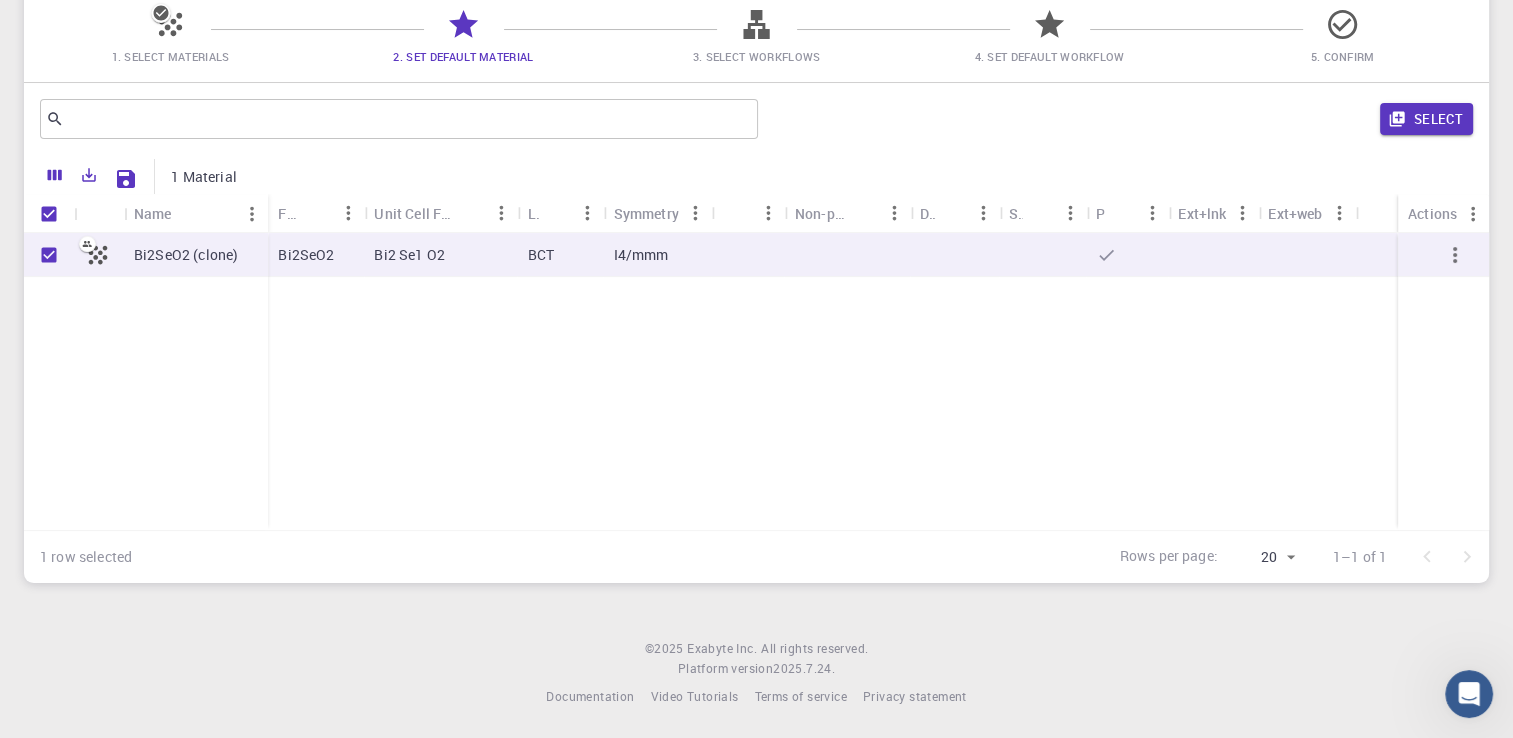 scroll, scrollTop: 0, scrollLeft: 0, axis: both 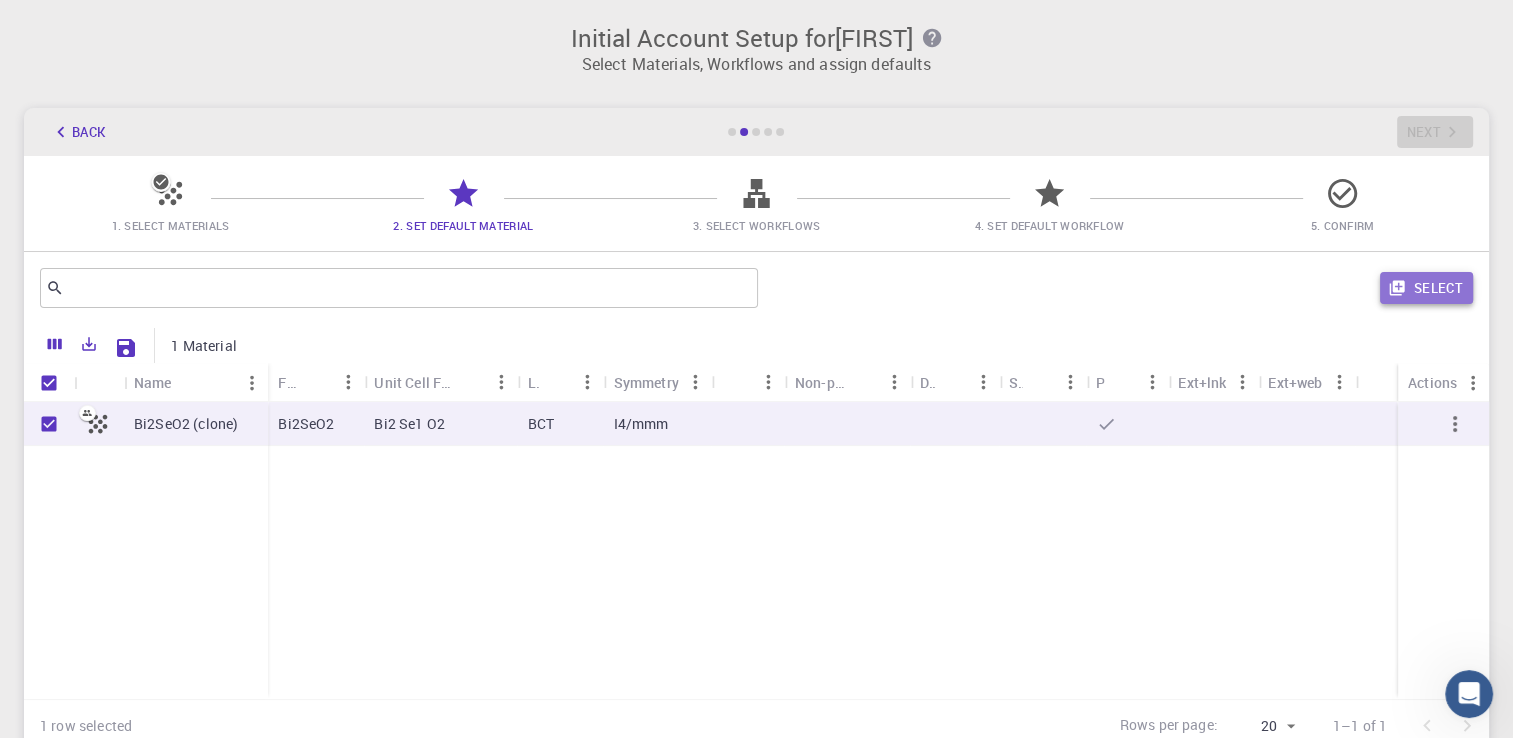 click on "Select" at bounding box center [1426, 288] 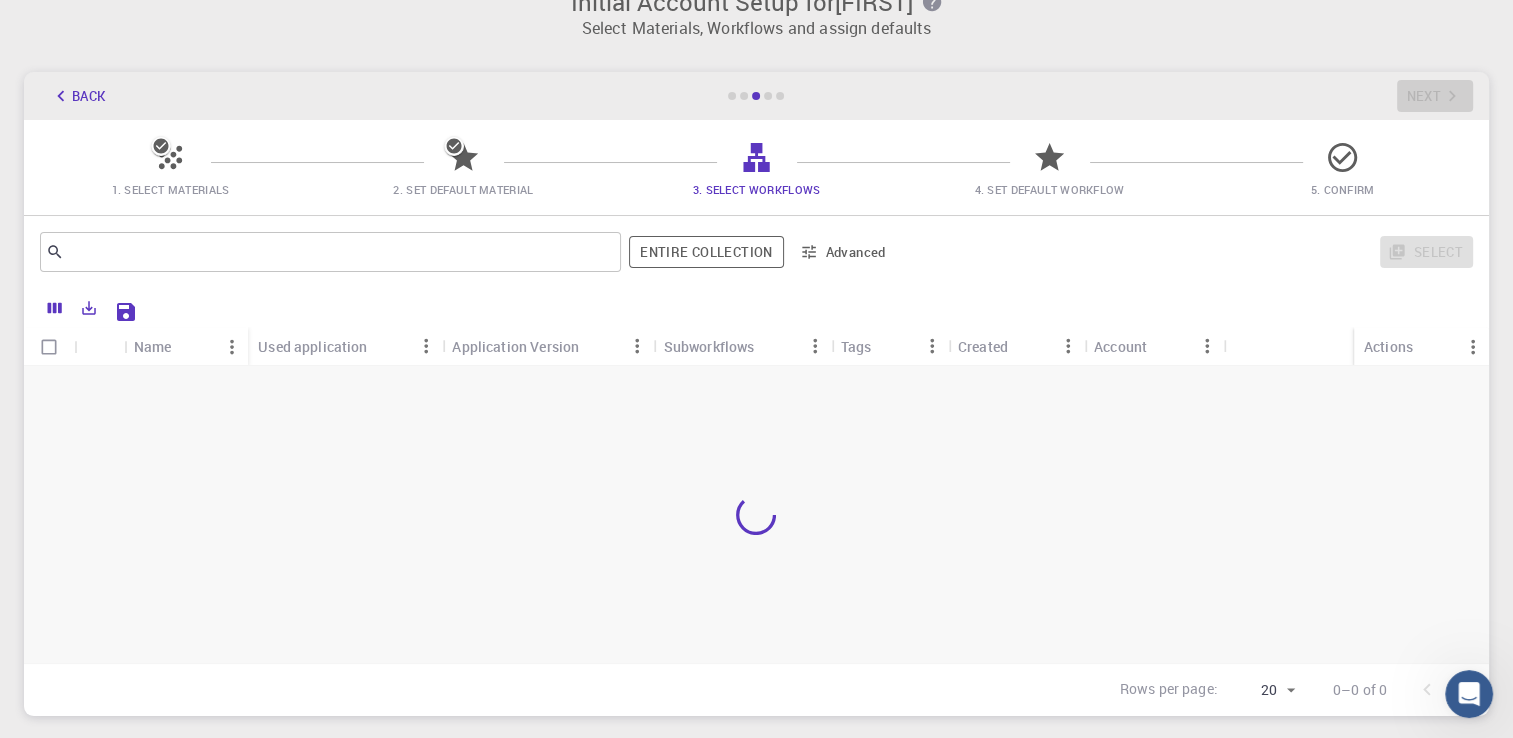 scroll, scrollTop: 36, scrollLeft: 0, axis: vertical 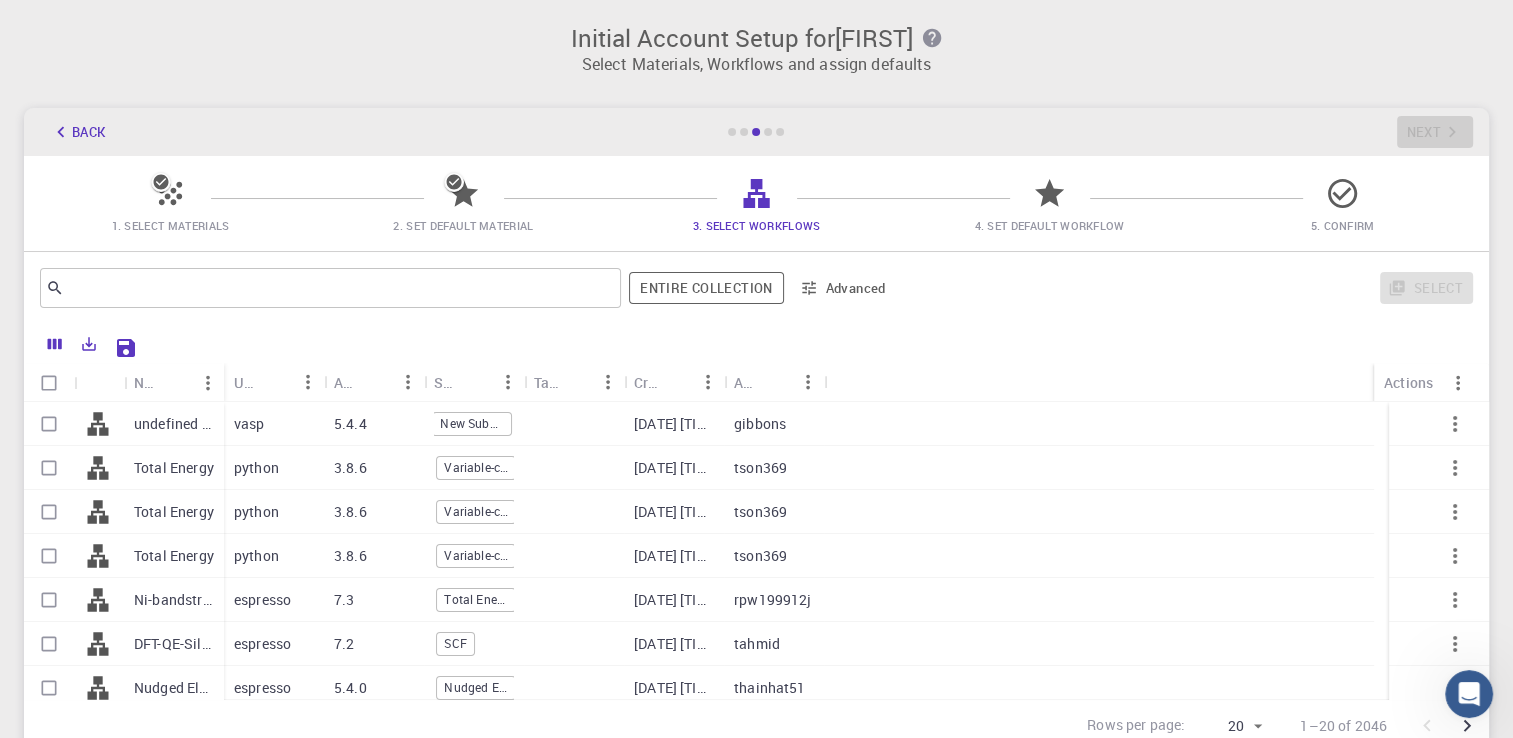 click on "New Subworkflow" at bounding box center [472, 423] 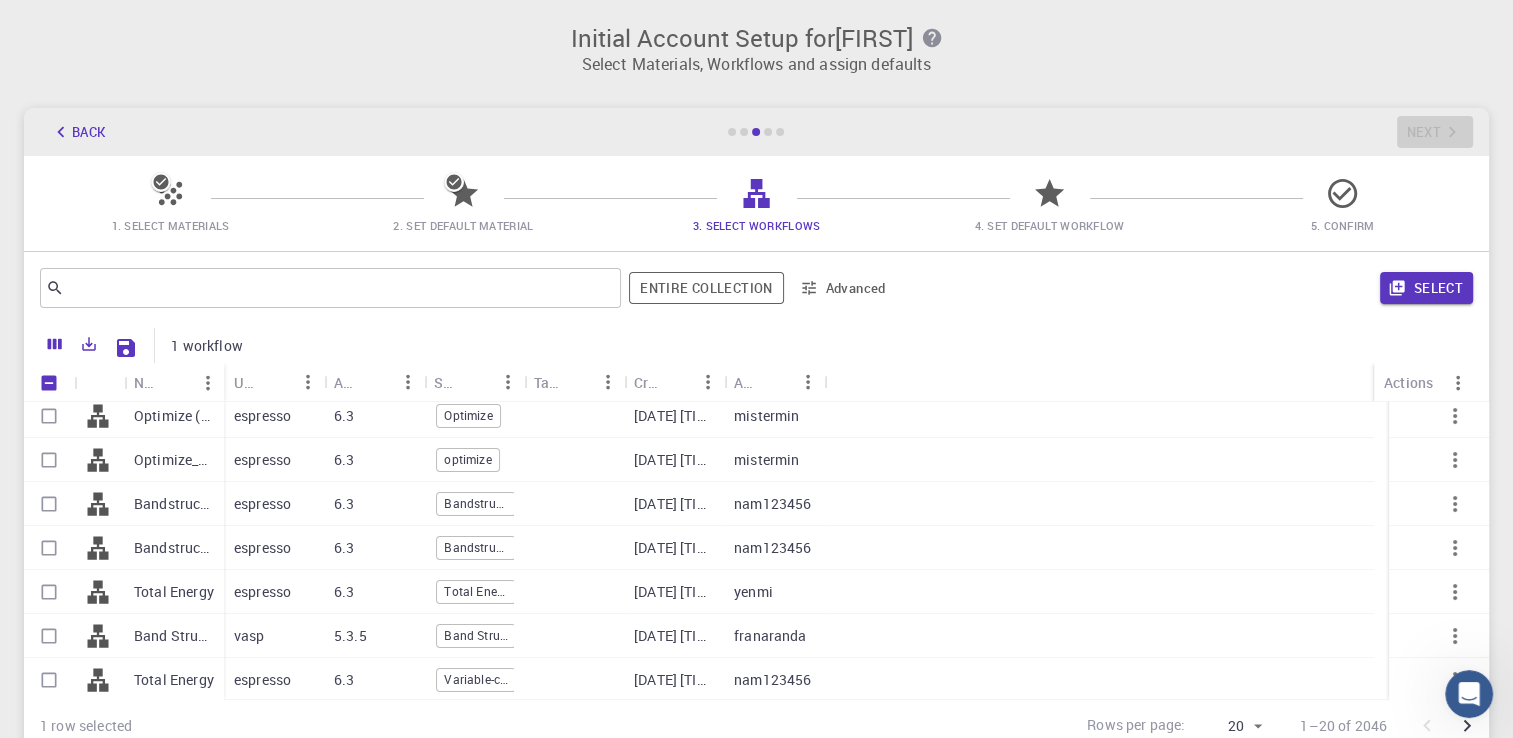 scroll, scrollTop: 582, scrollLeft: 0, axis: vertical 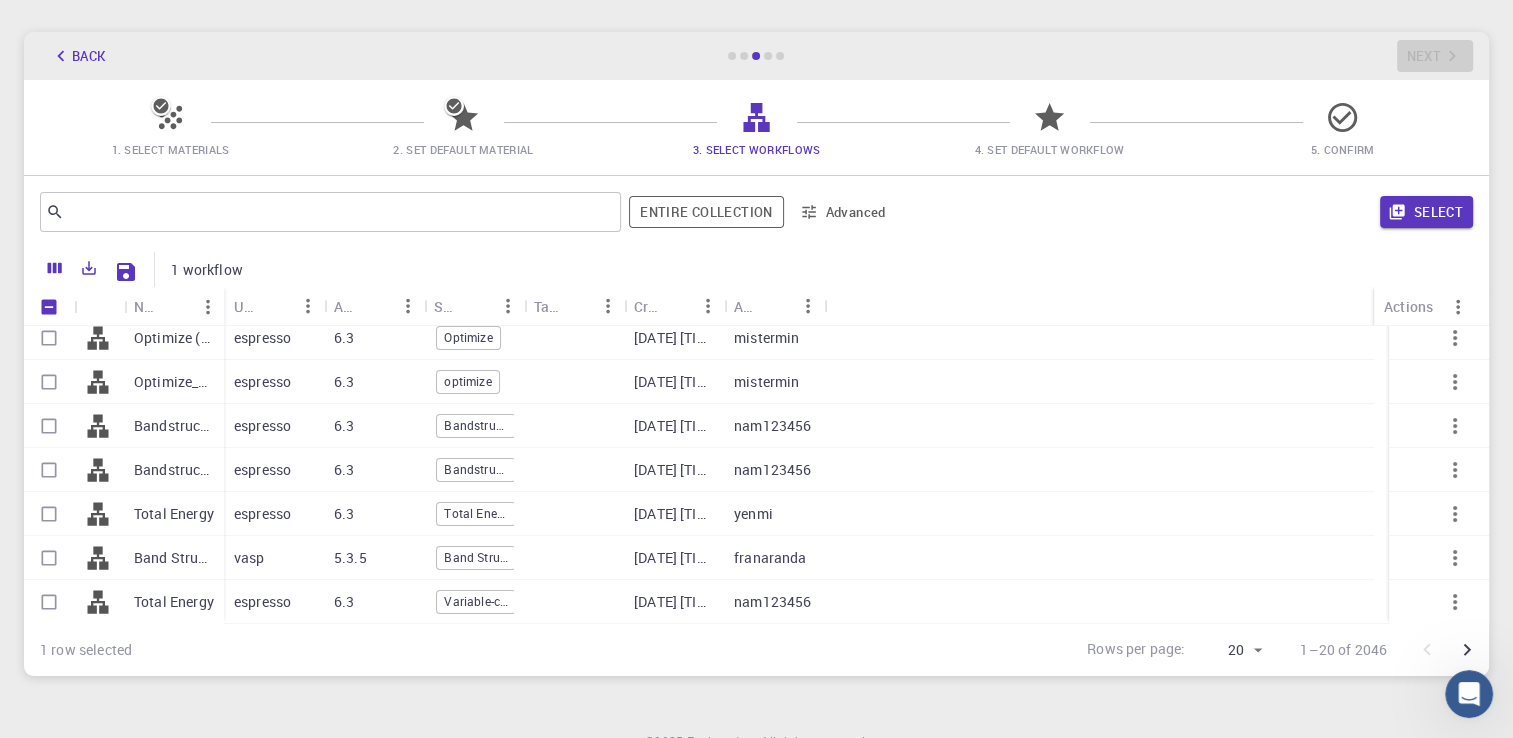 click on "6.3" at bounding box center (374, 382) 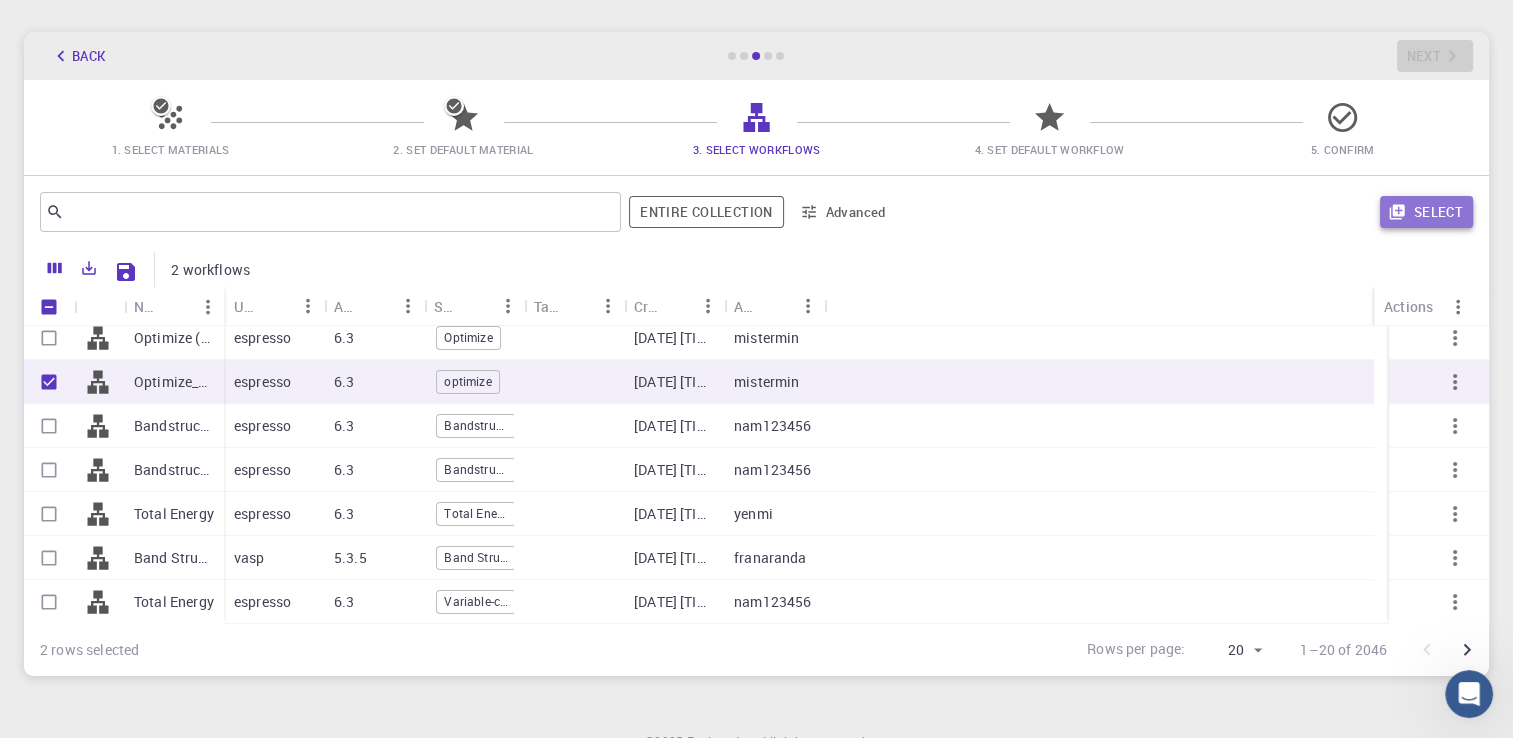 click on "Select" at bounding box center (1426, 212) 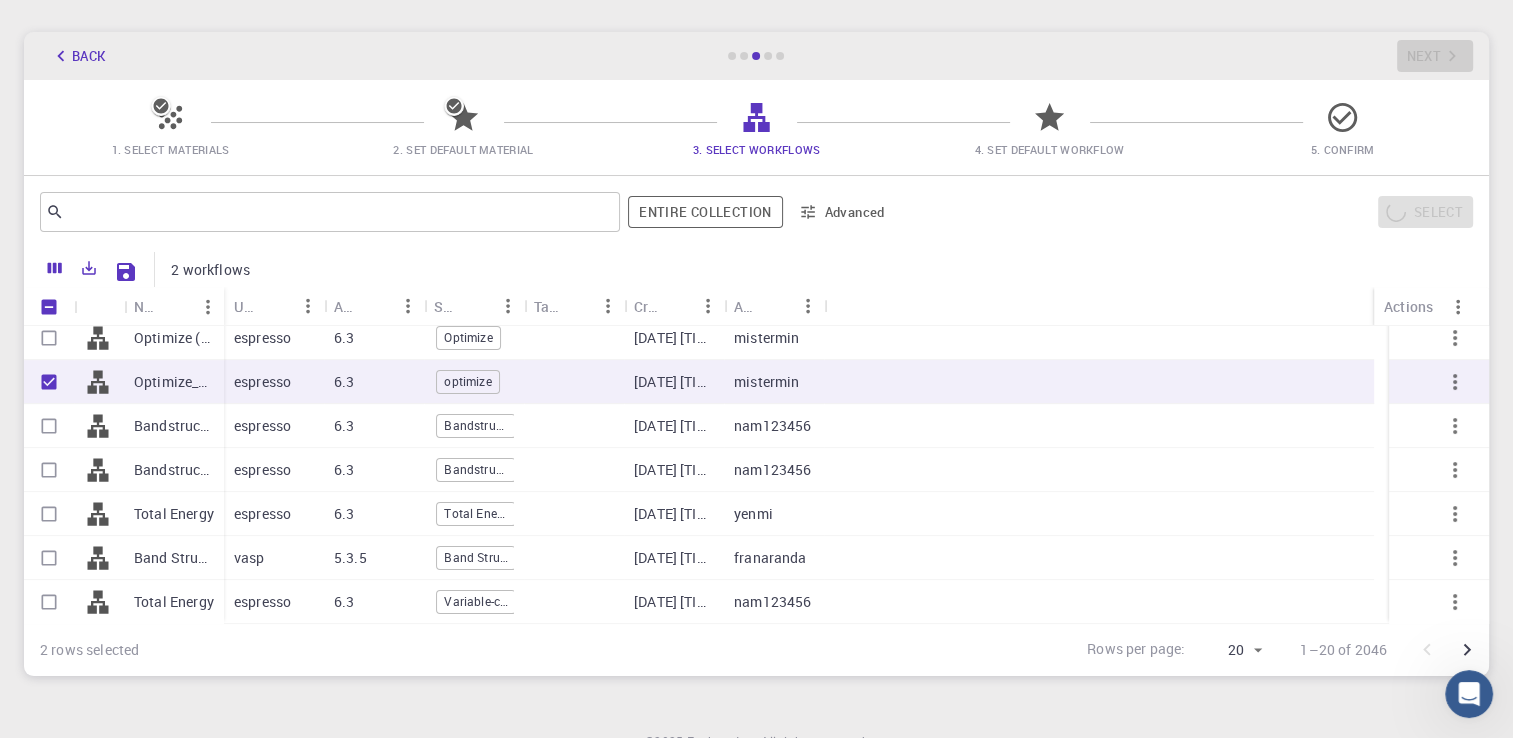 scroll, scrollTop: 169, scrollLeft: 0, axis: vertical 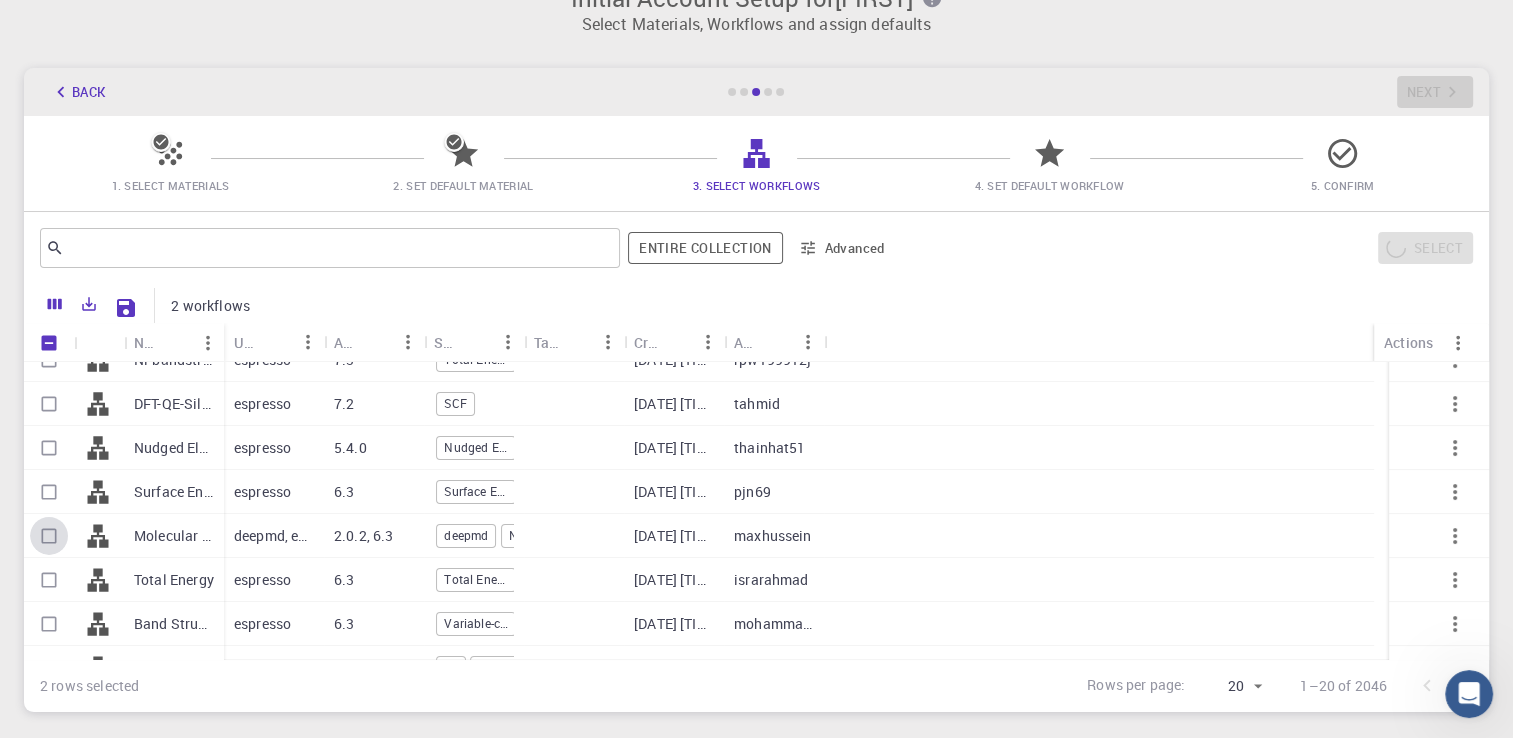 click at bounding box center (49, 536) 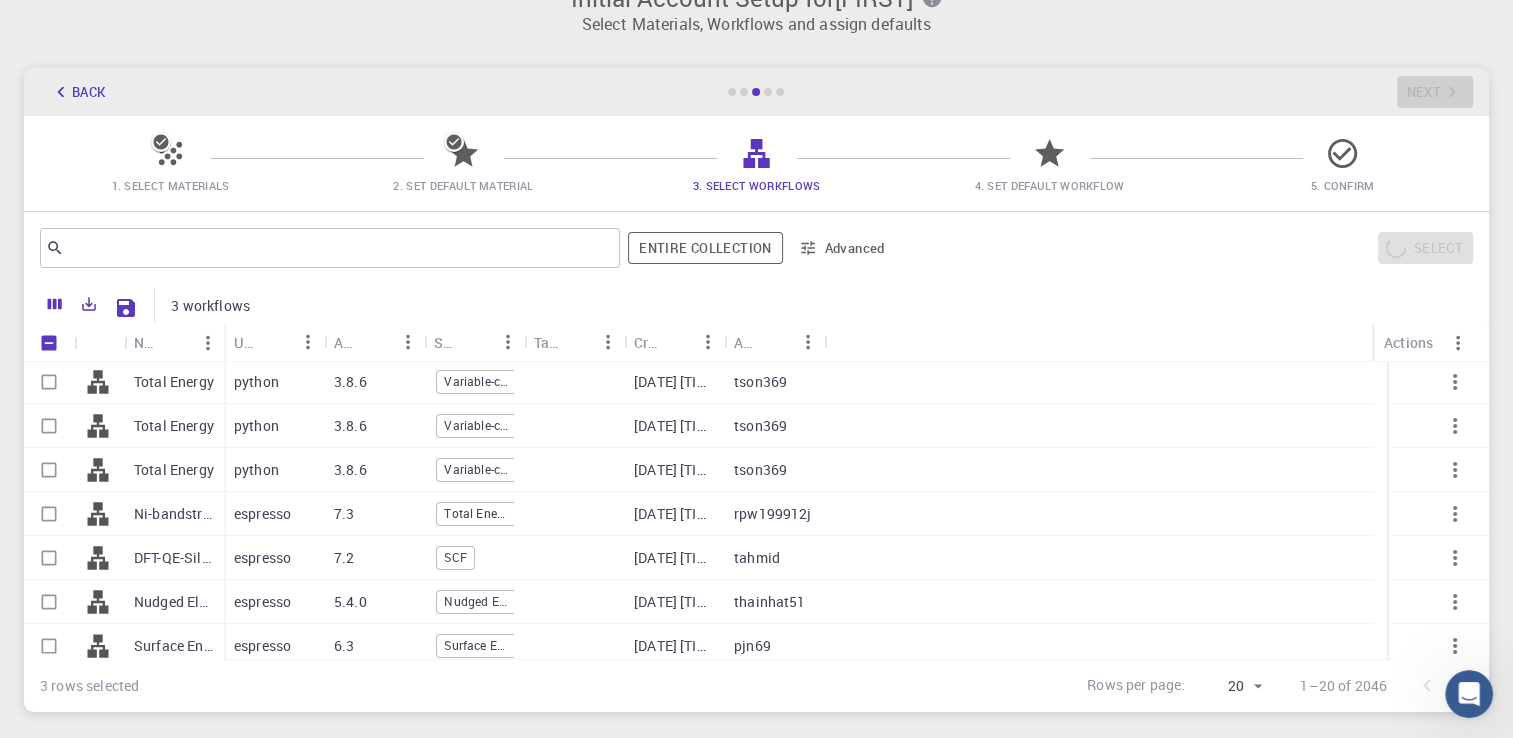 scroll, scrollTop: 0, scrollLeft: 0, axis: both 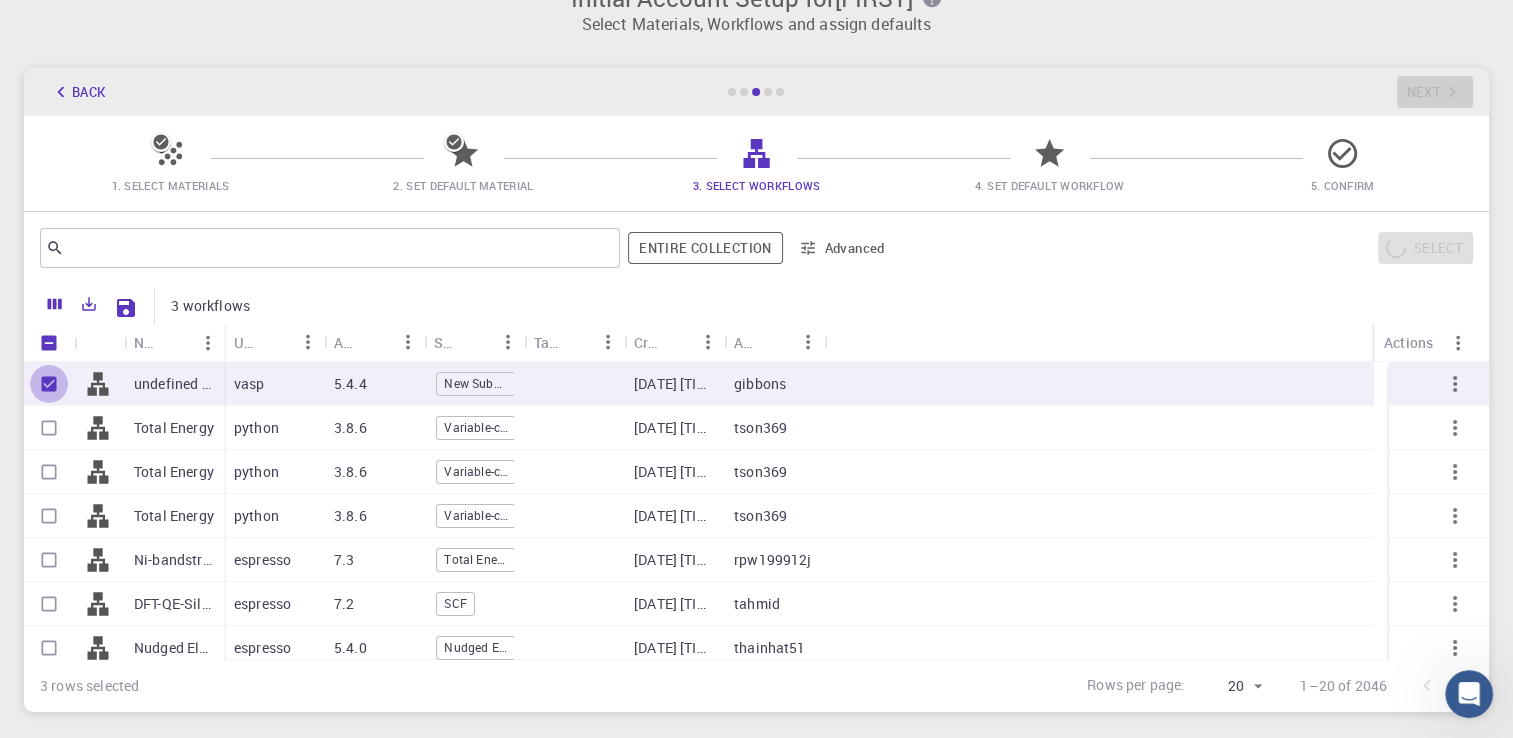 click at bounding box center (49, 384) 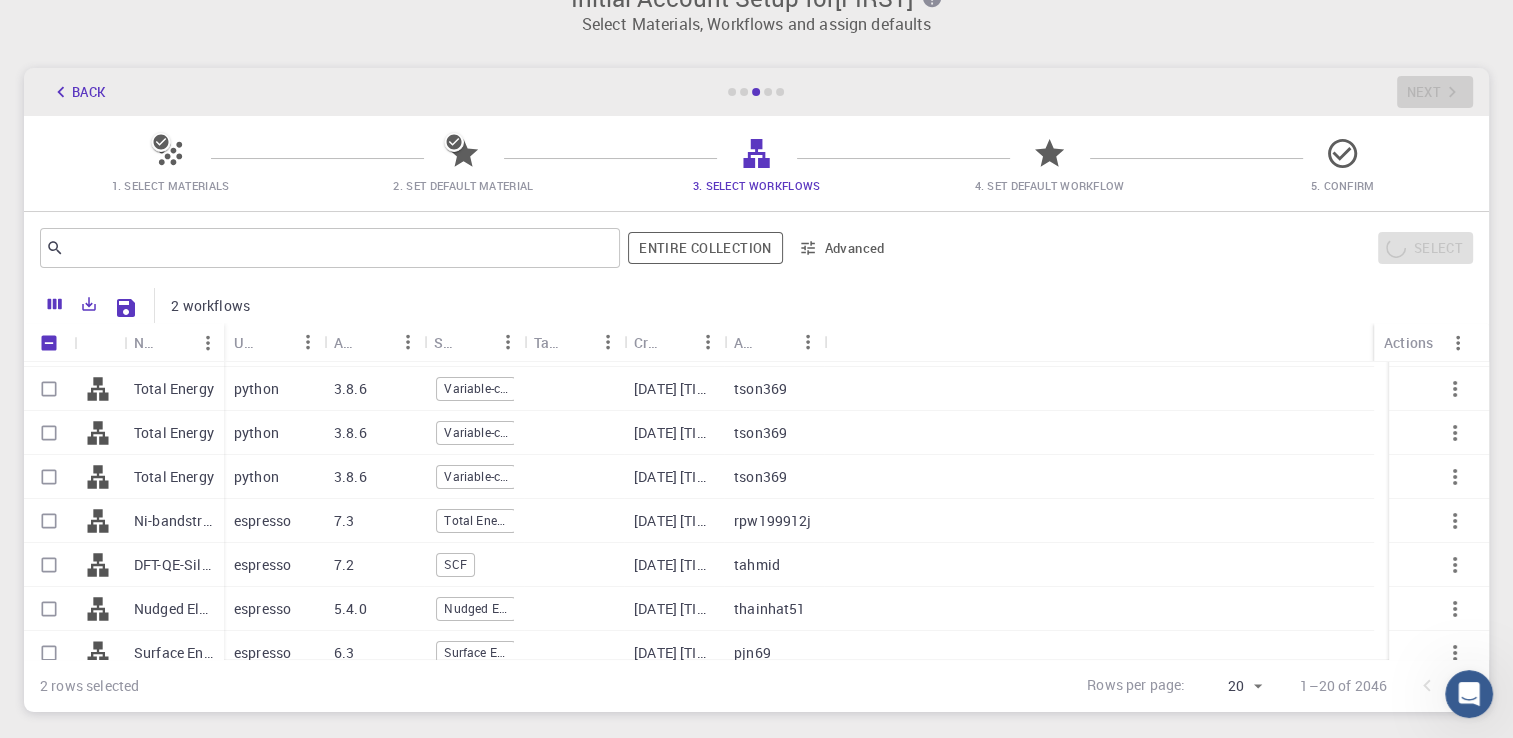 scroll, scrollTop: 40, scrollLeft: 0, axis: vertical 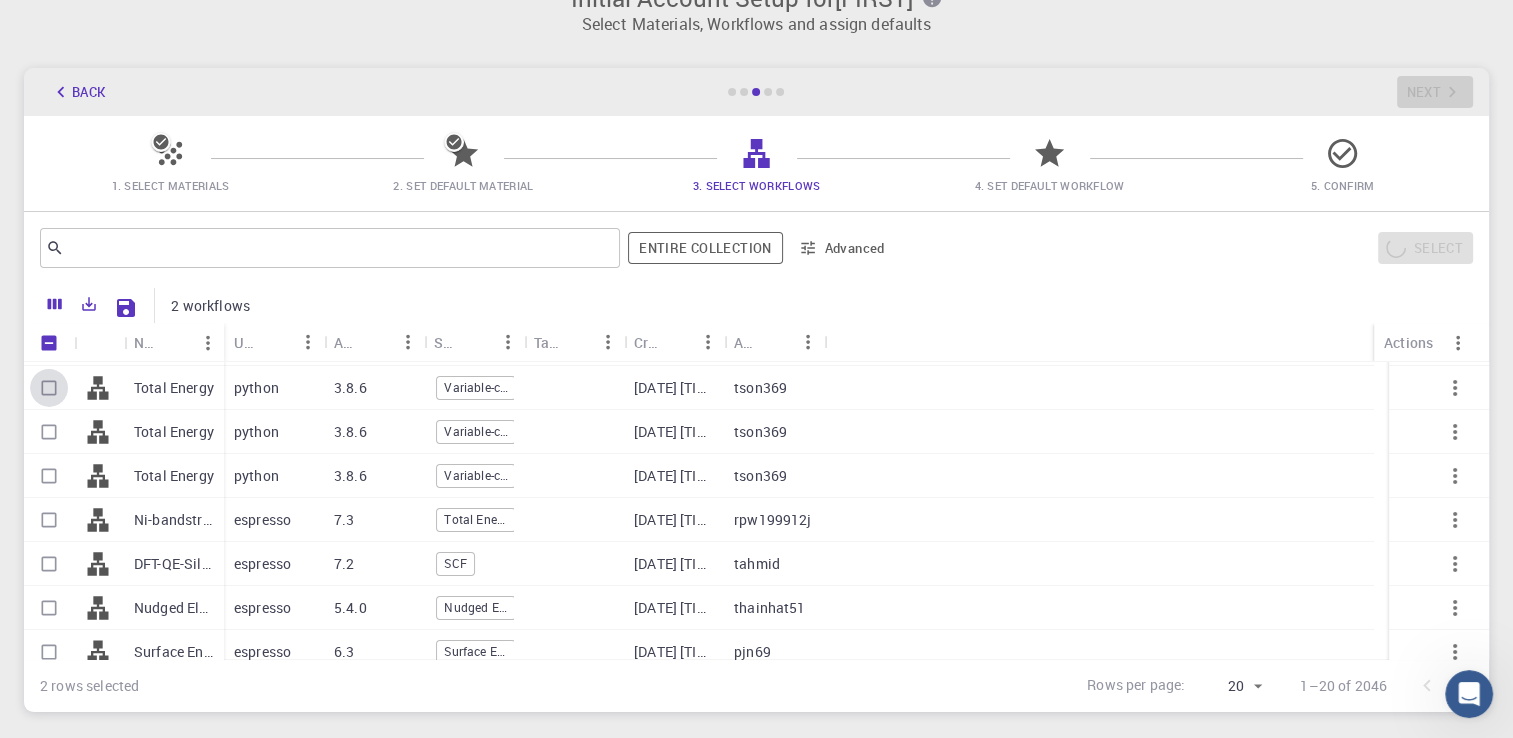 click at bounding box center [49, 388] 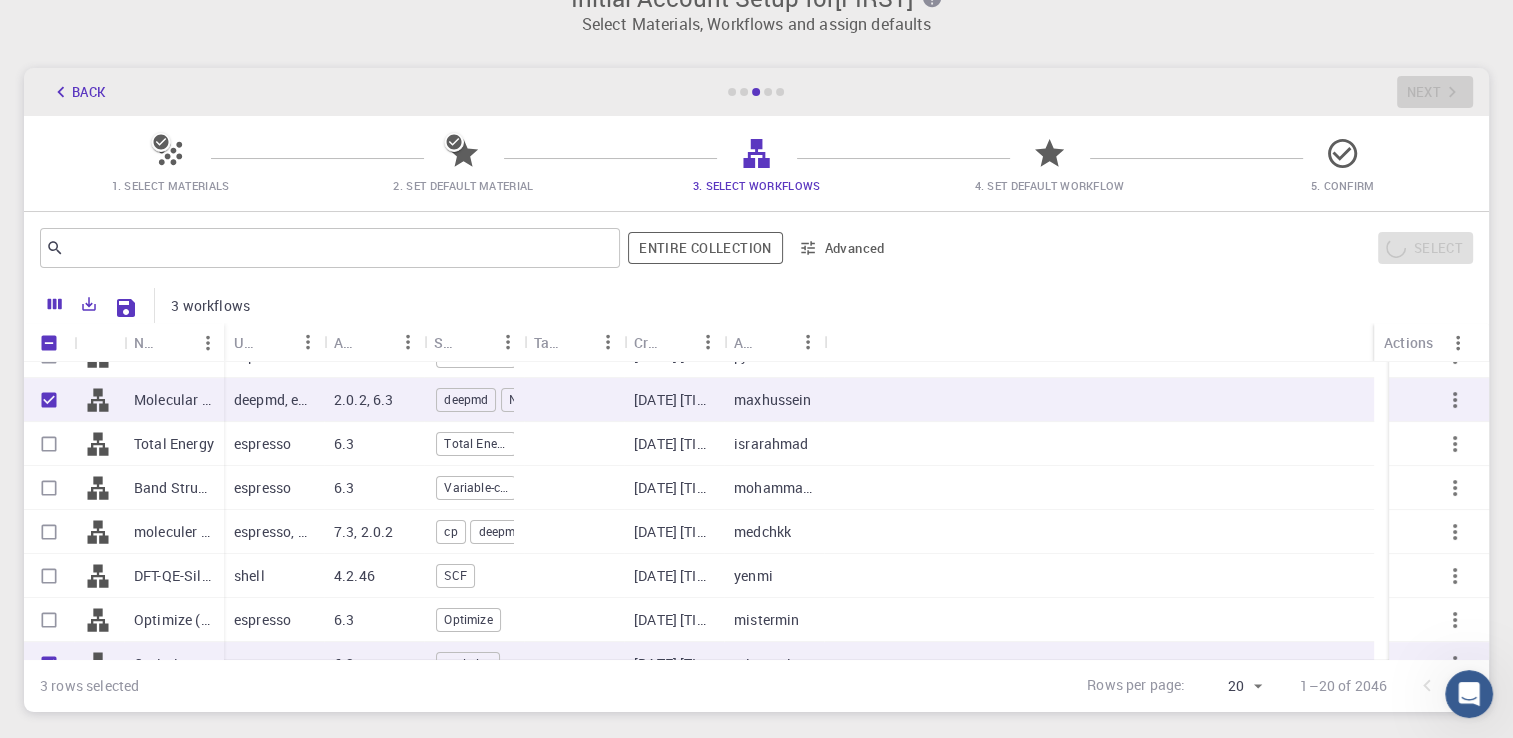 scroll, scrollTop: 336, scrollLeft: 0, axis: vertical 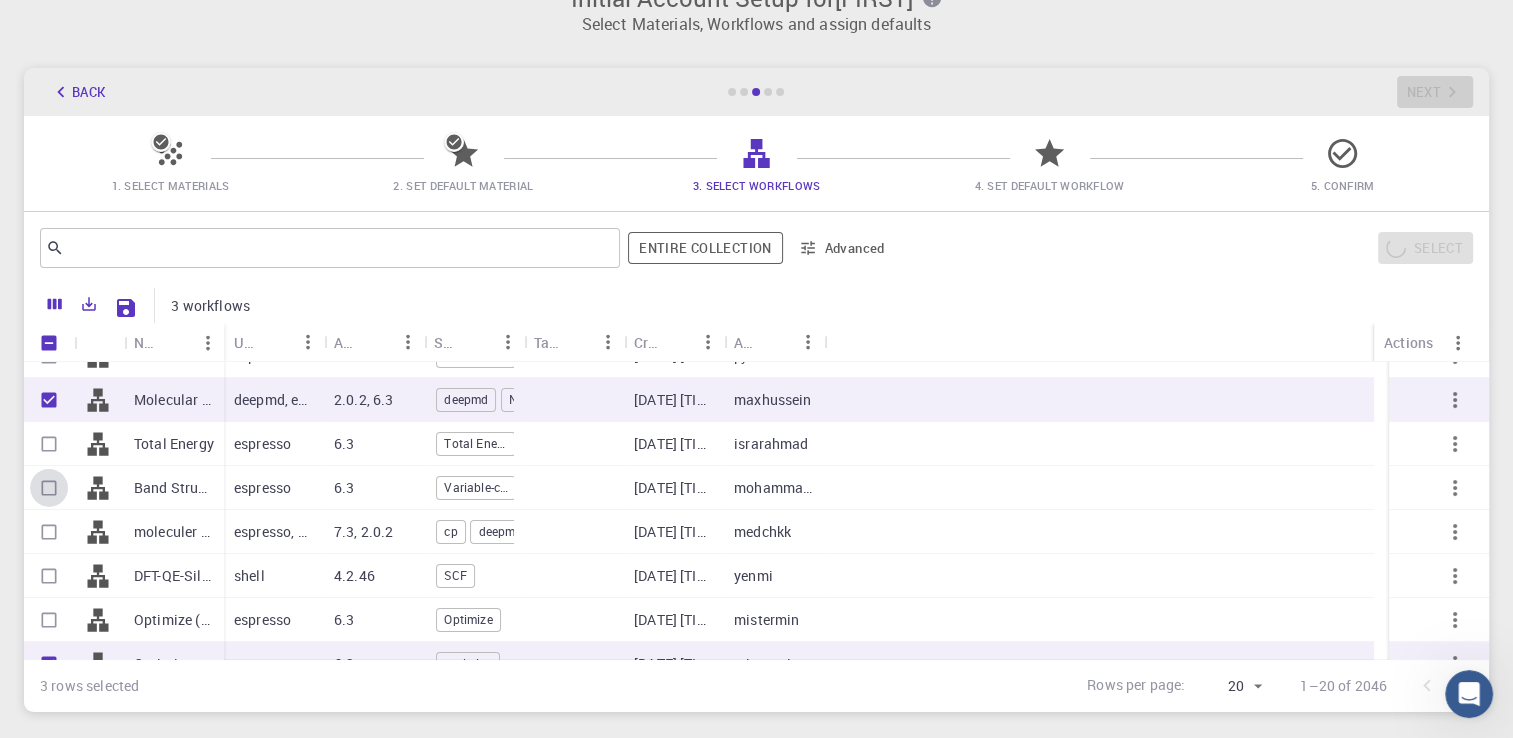 click at bounding box center [49, 488] 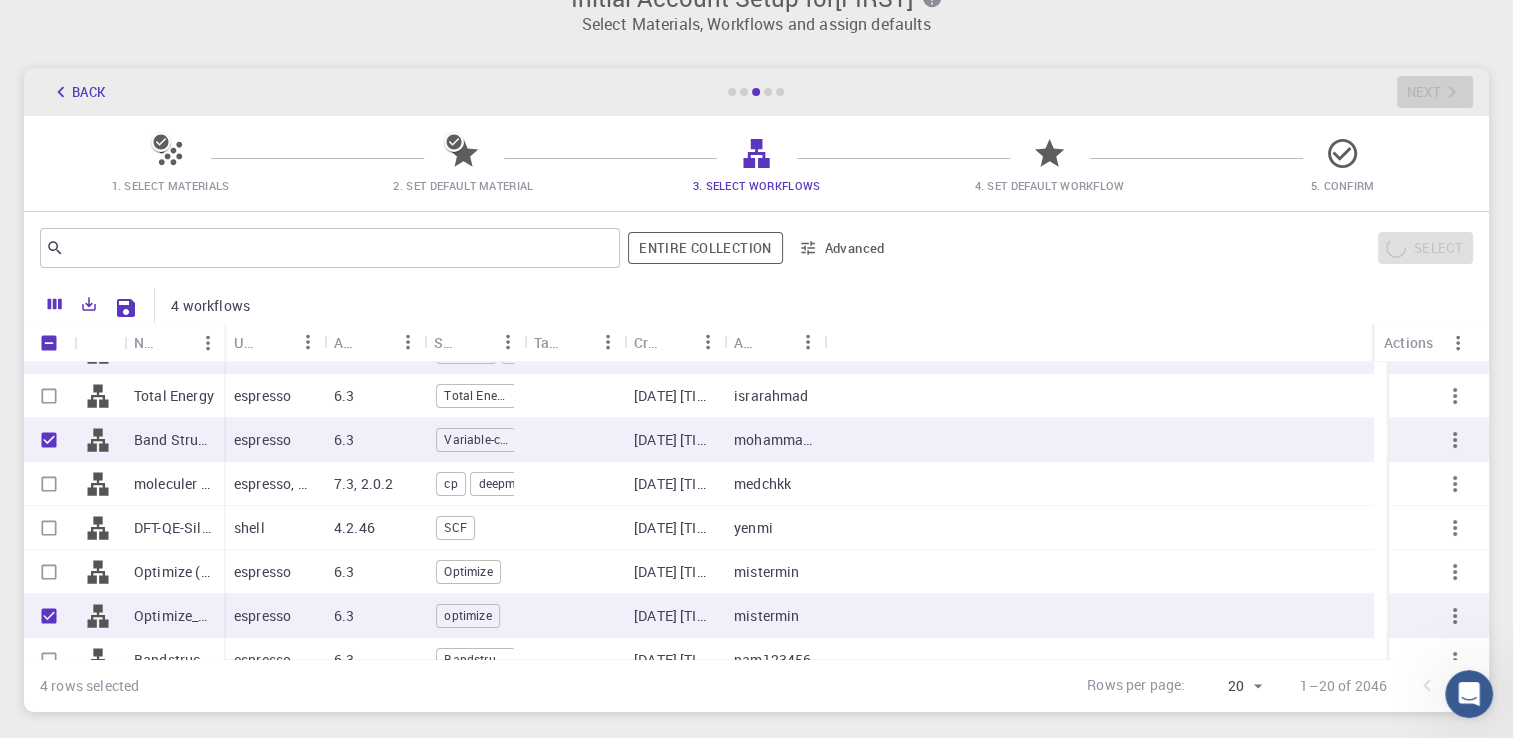 scroll, scrollTop: 384, scrollLeft: 0, axis: vertical 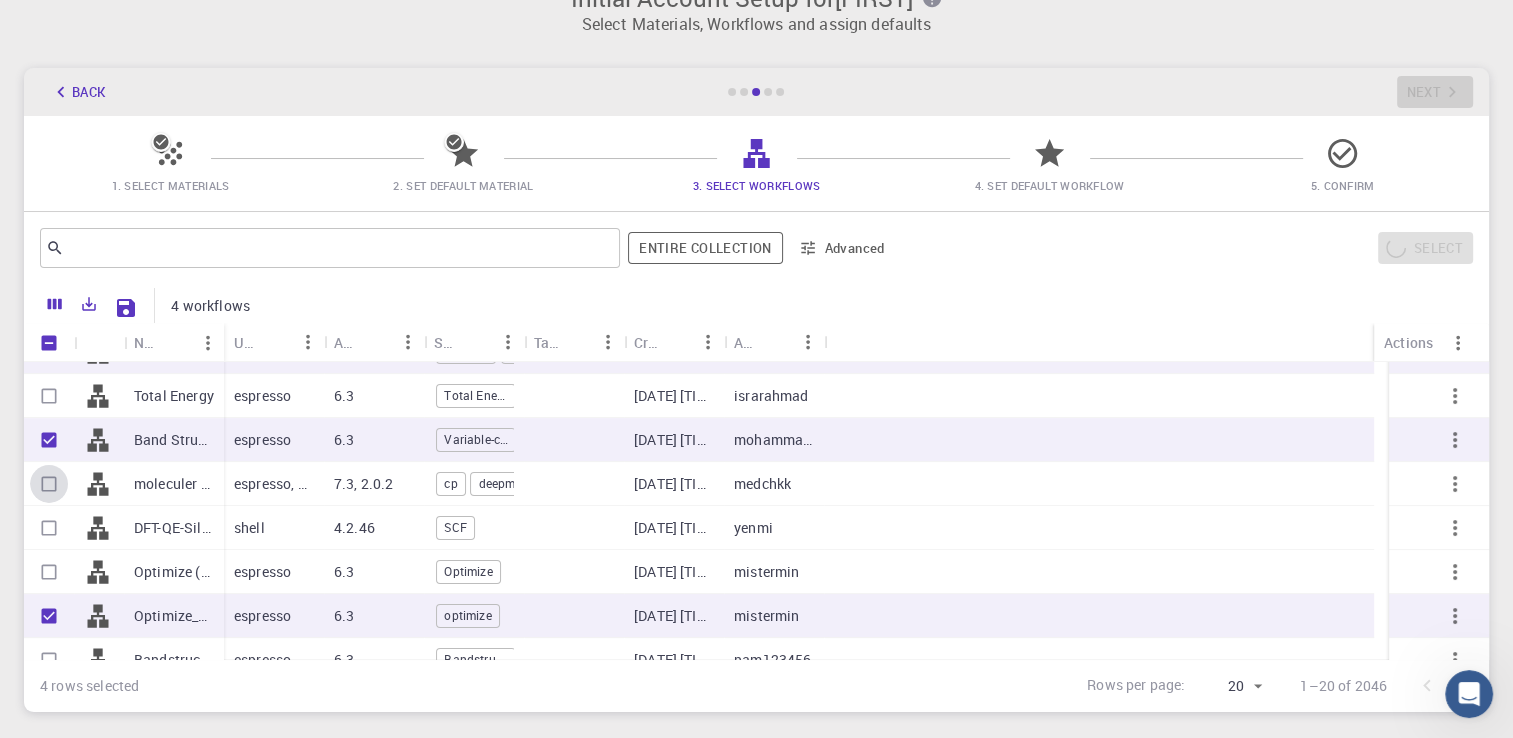 click at bounding box center [49, 484] 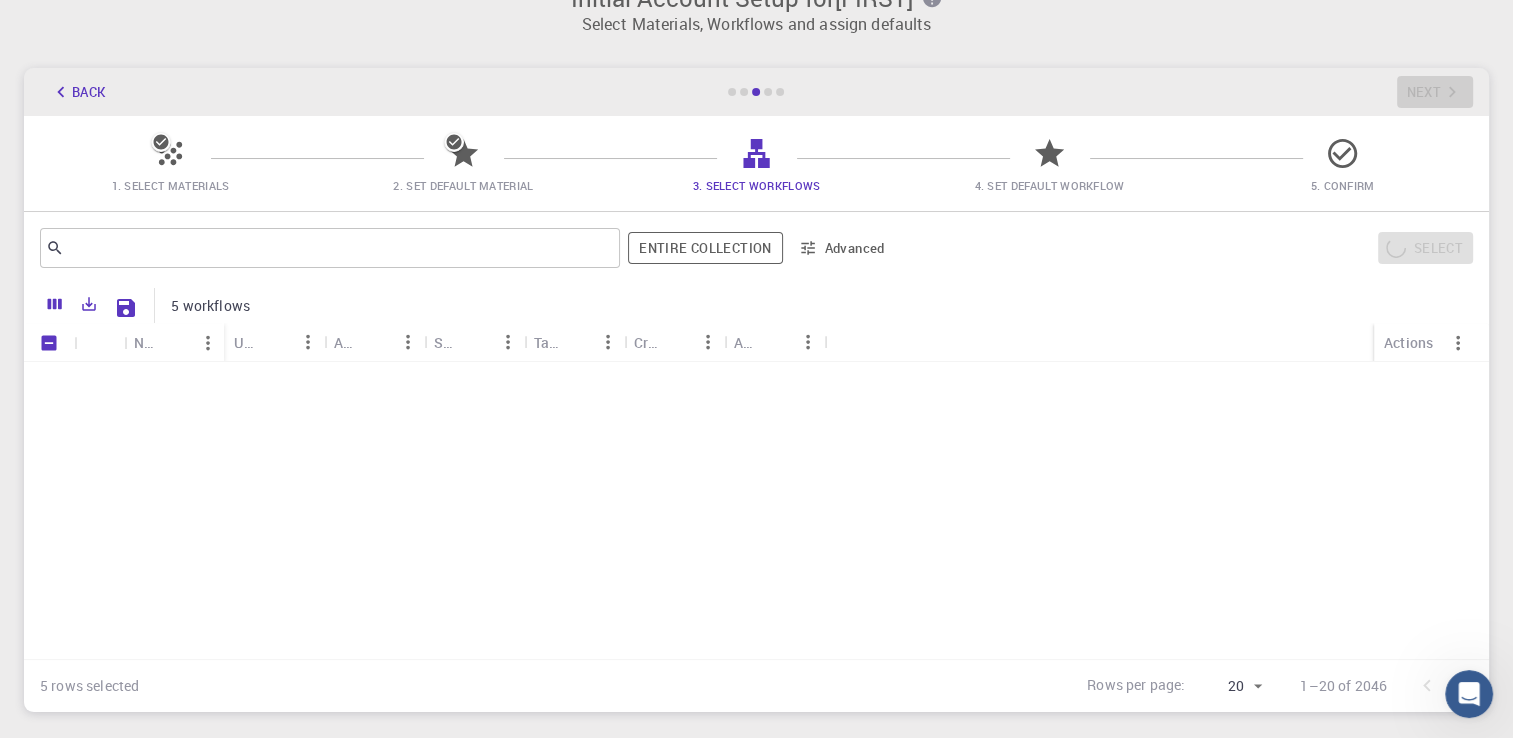 scroll, scrollTop: 582, scrollLeft: 0, axis: vertical 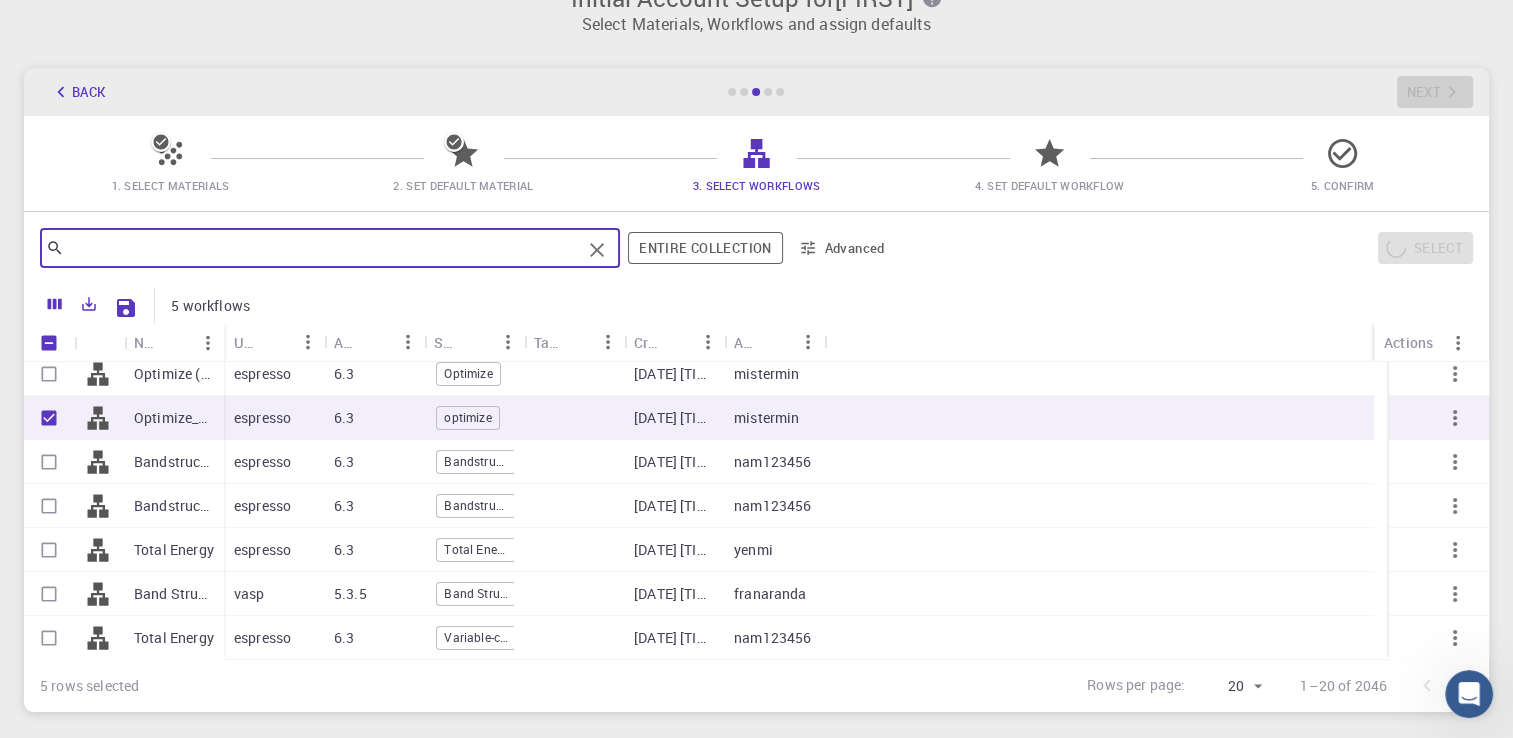 click at bounding box center [322, 248] 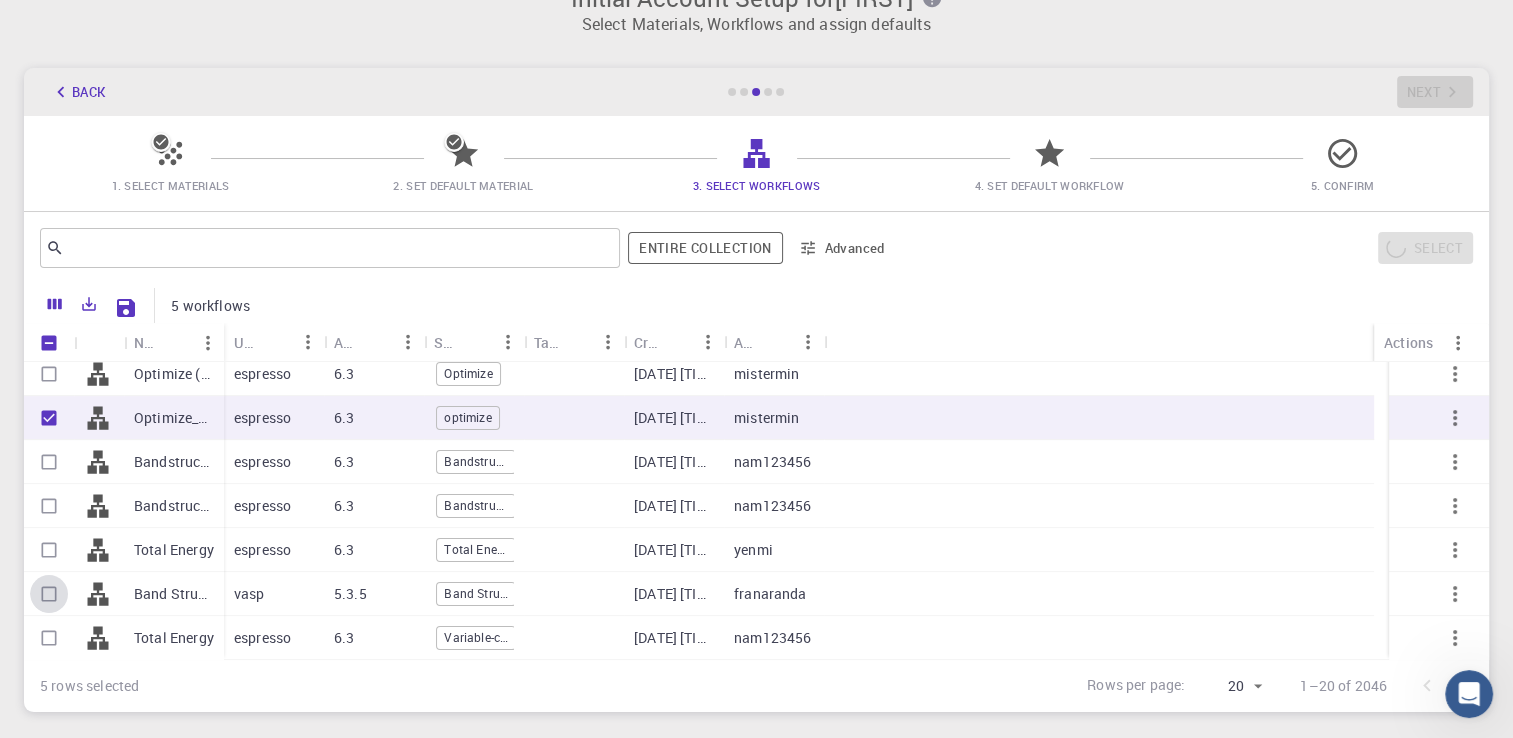 click at bounding box center [49, 594] 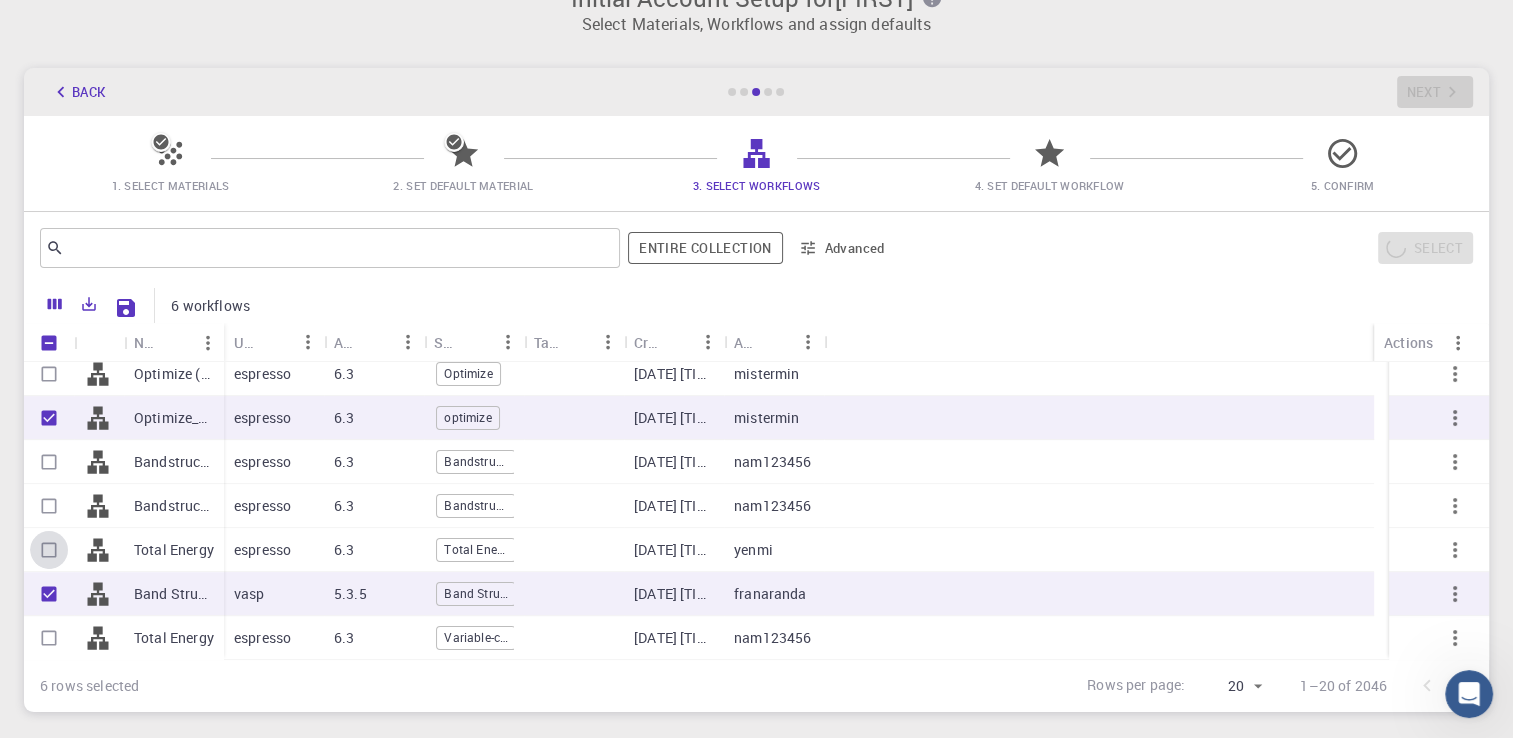 click at bounding box center (49, 550) 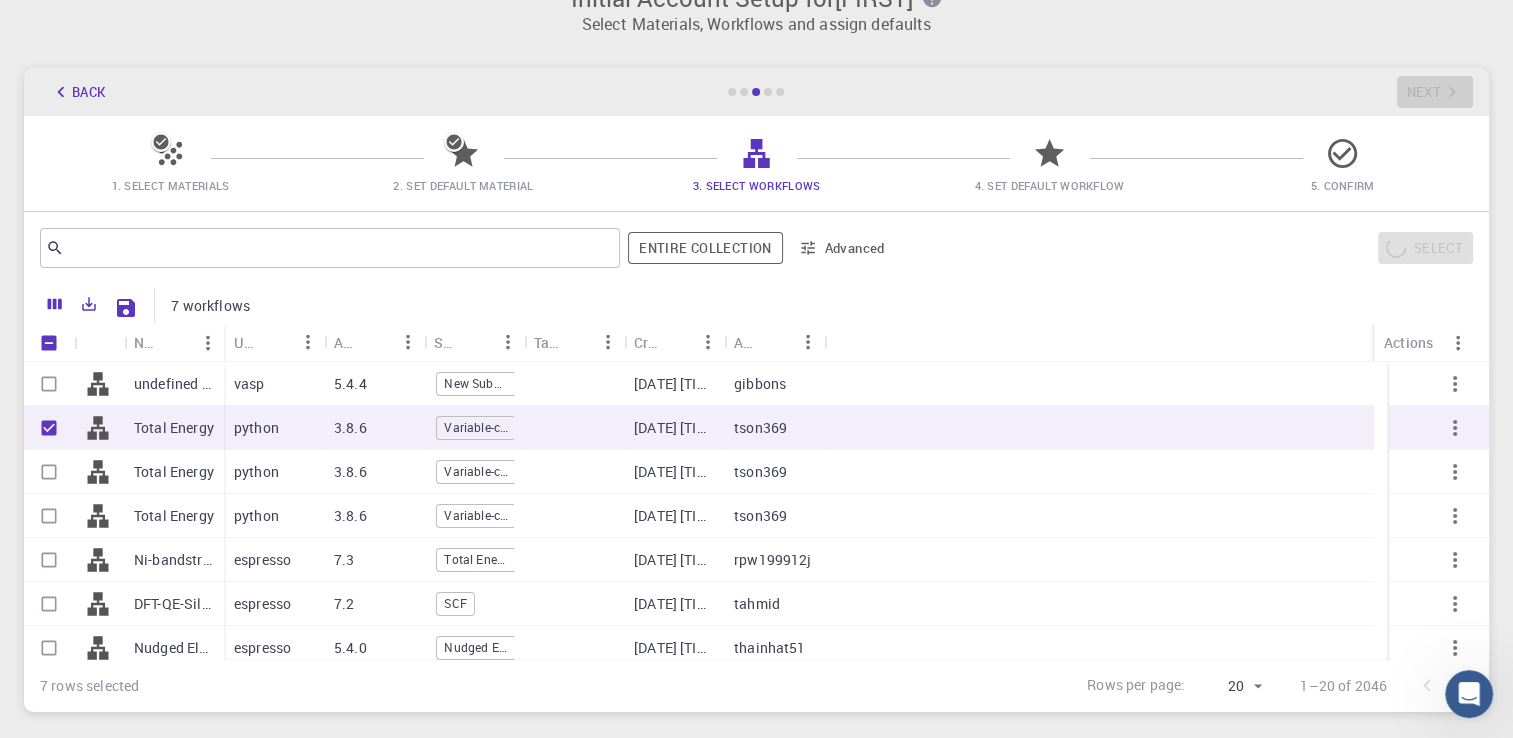 scroll, scrollTop: 582, scrollLeft: 0, axis: vertical 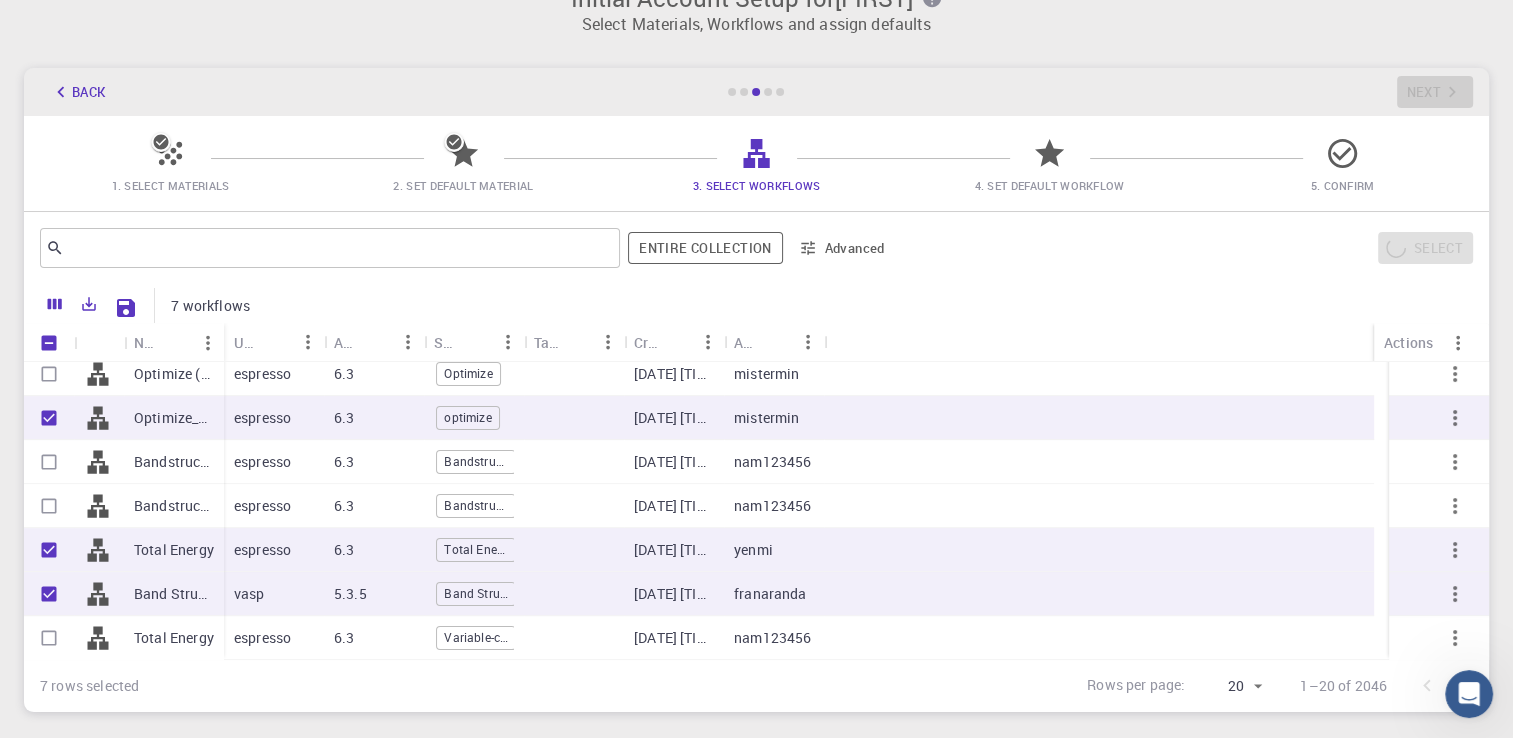 click at bounding box center [1099, 374] 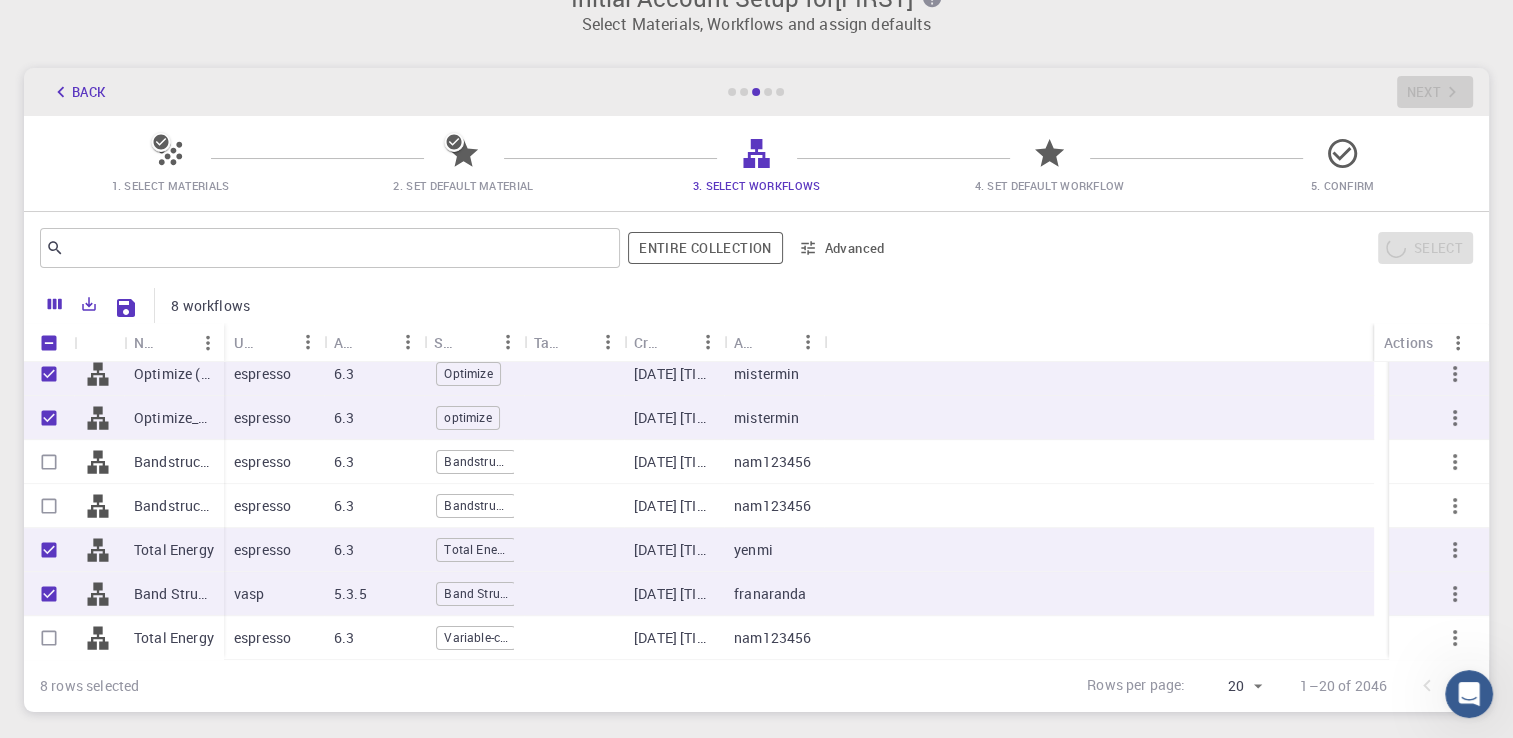 scroll, scrollTop: 169, scrollLeft: 0, axis: vertical 